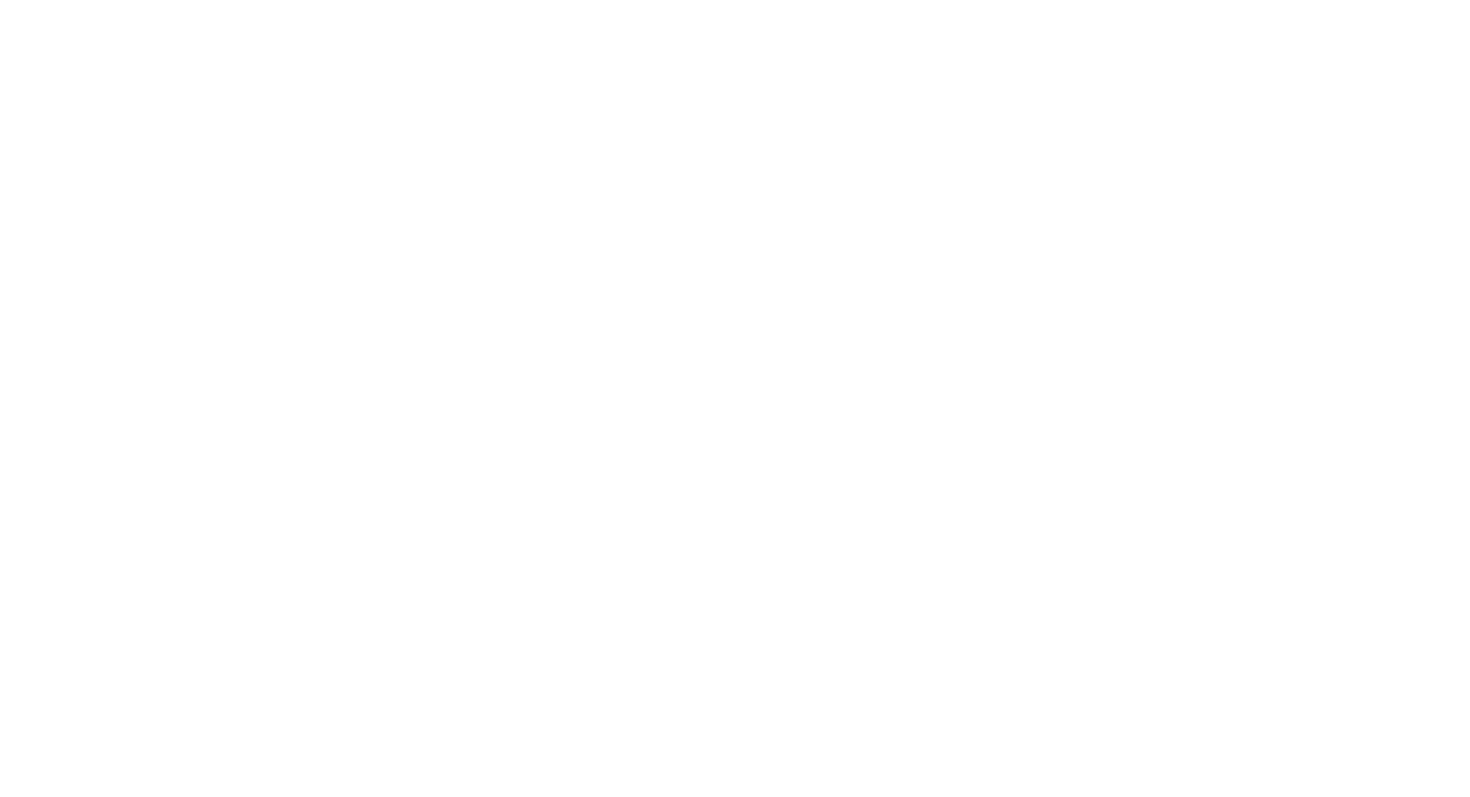 scroll, scrollTop: 0, scrollLeft: 0, axis: both 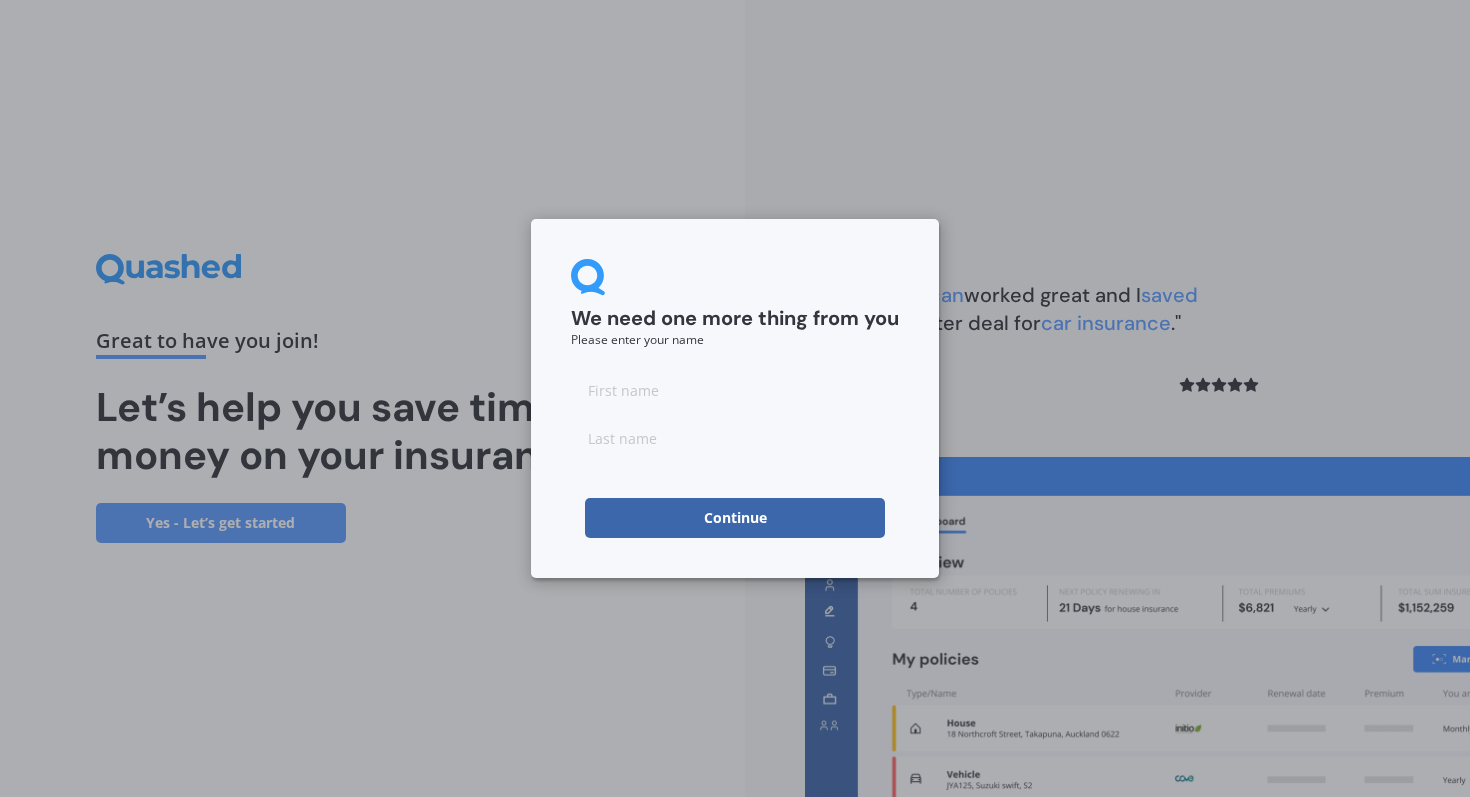 click at bounding box center [735, 390] 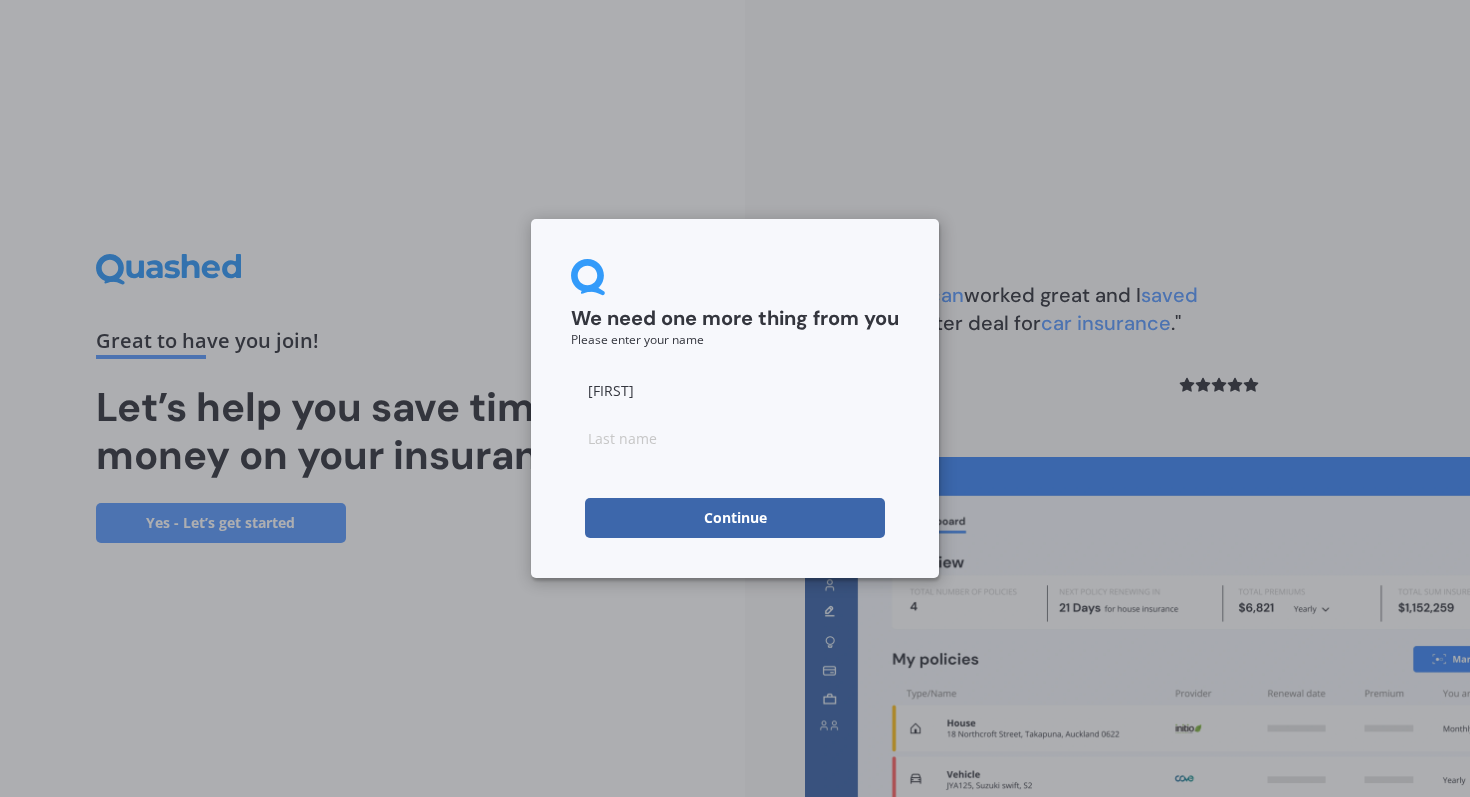 type on "[FIRST]" 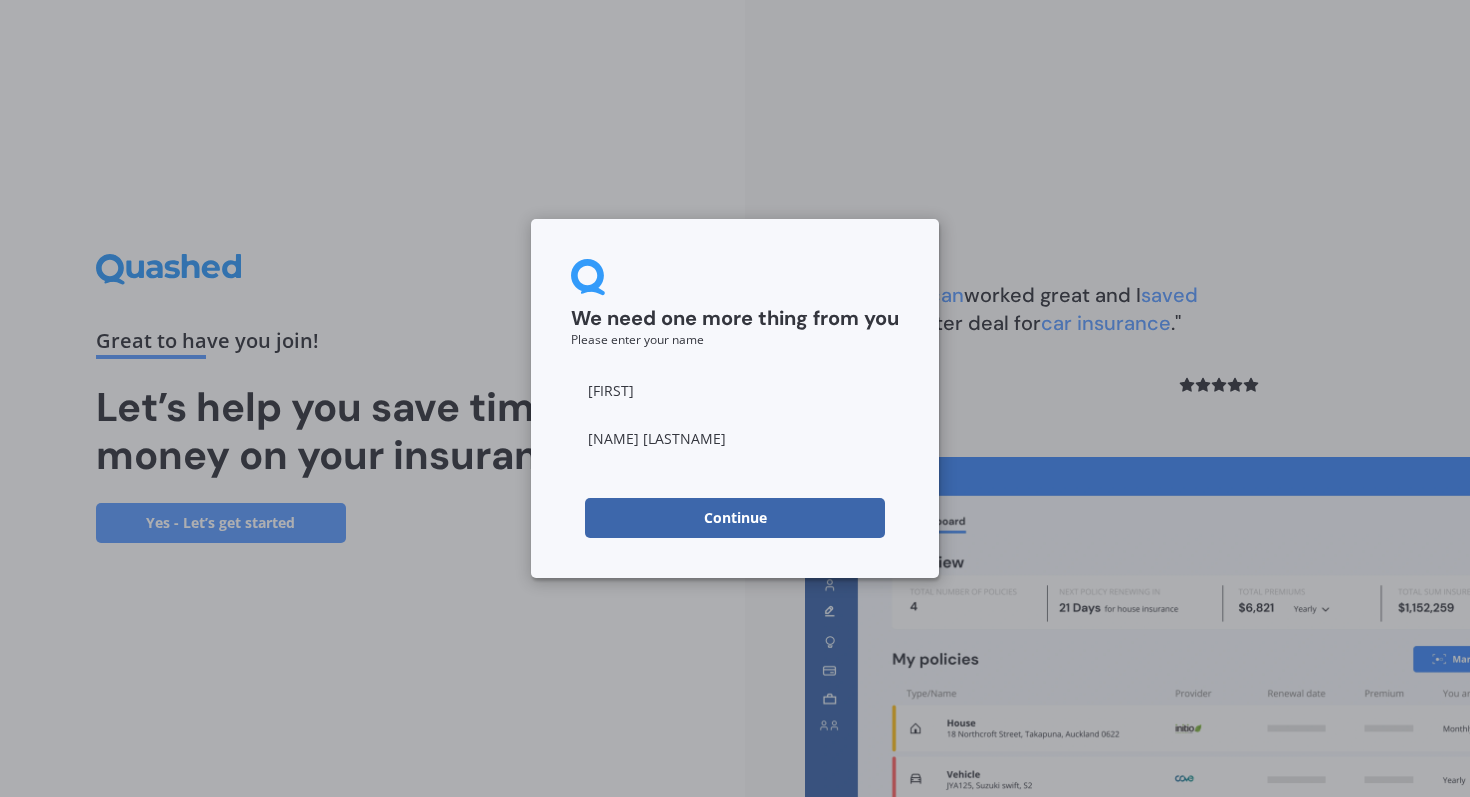 type on "[NAME] [LASTNAME]" 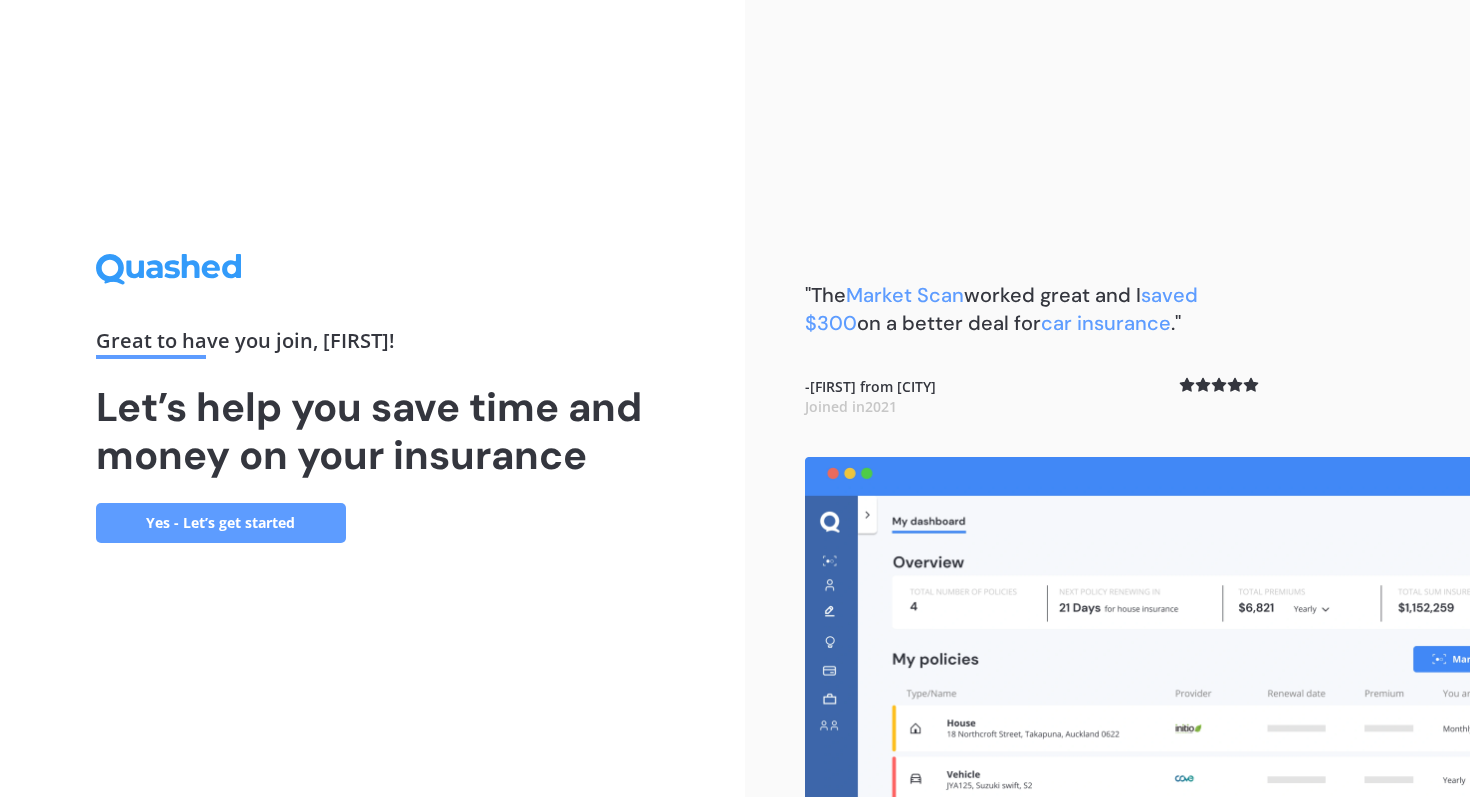 click on "Yes - Let’s get started" at bounding box center [221, 523] 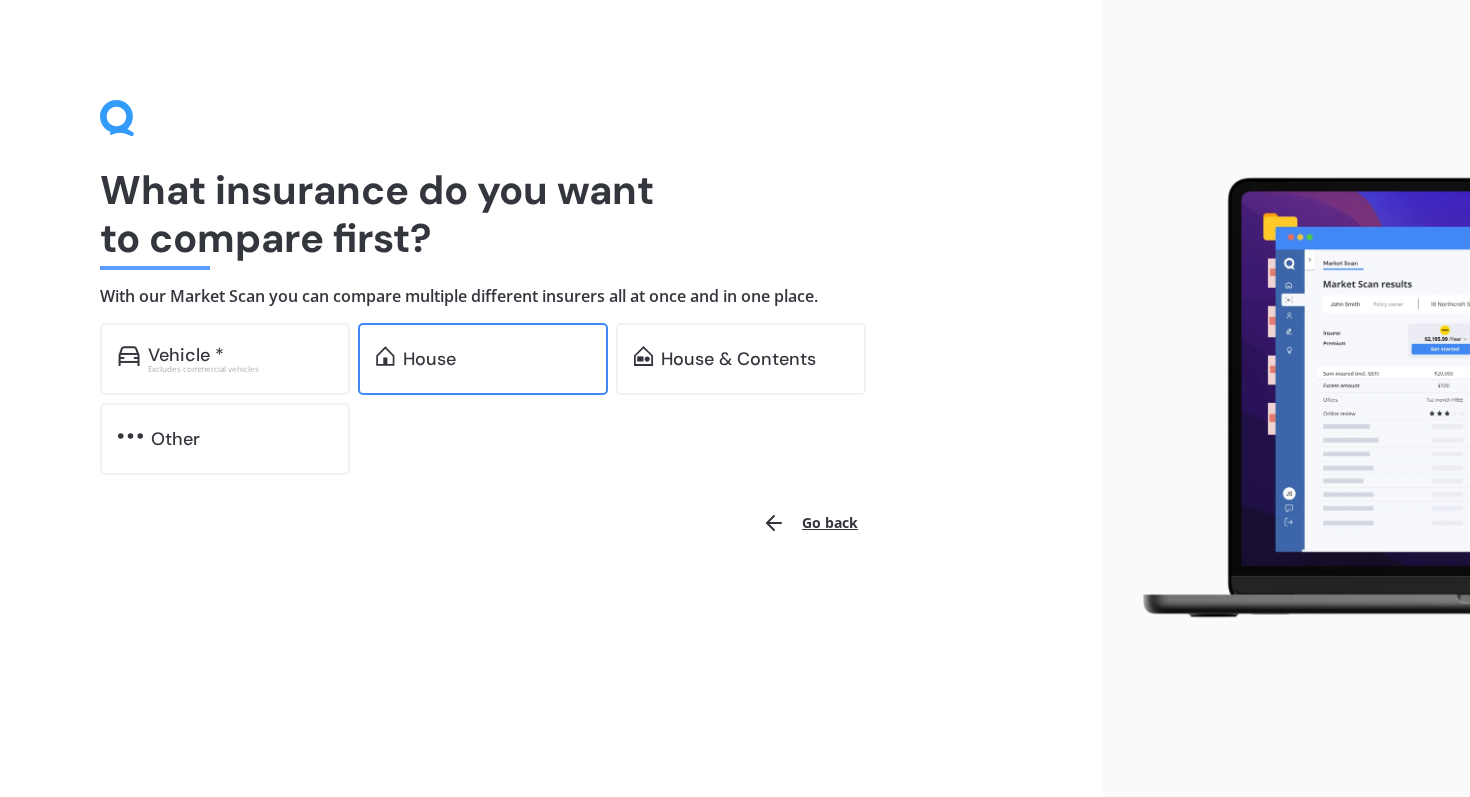 click on "House" at bounding box center [429, 359] 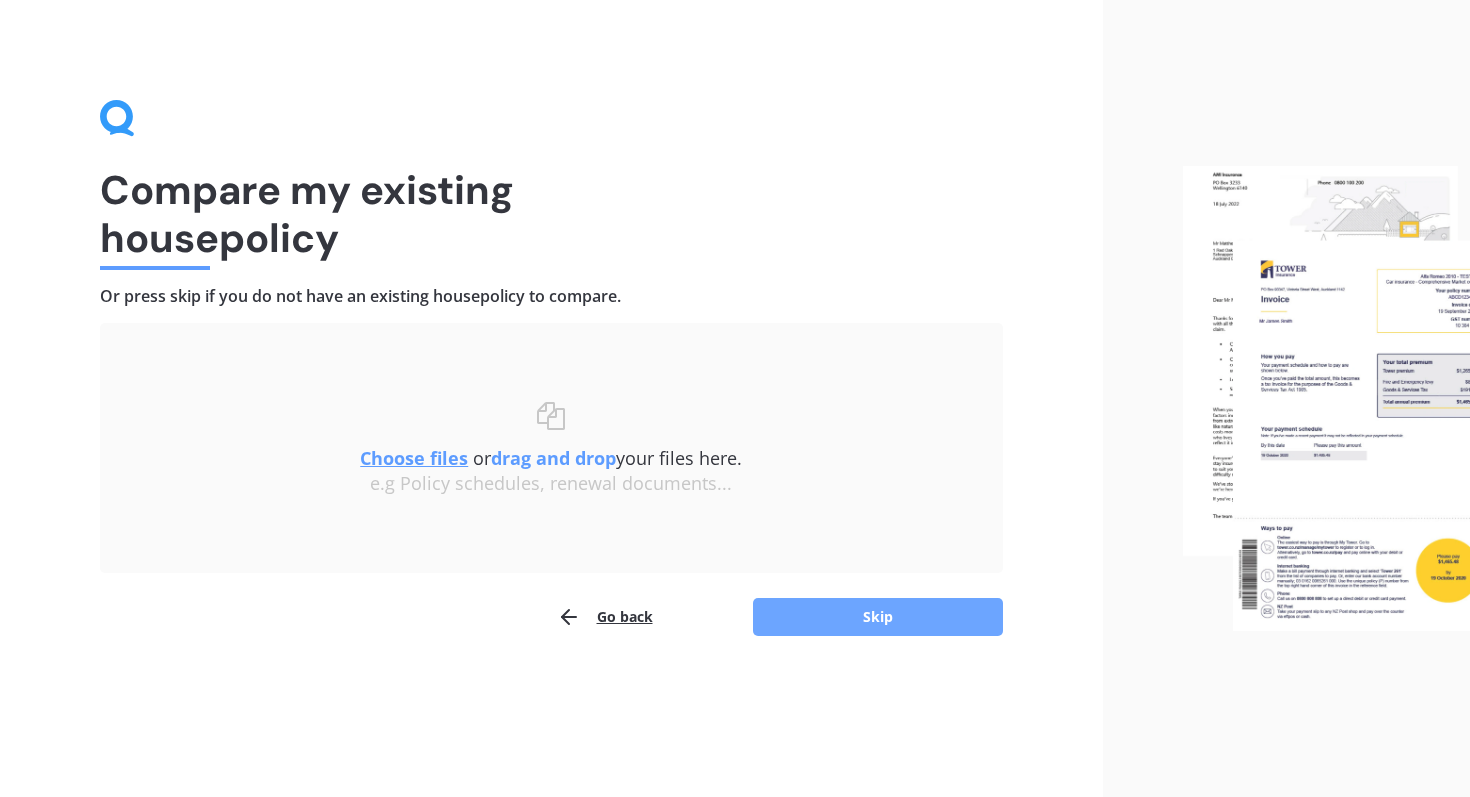 click on "Skip" at bounding box center [878, 617] 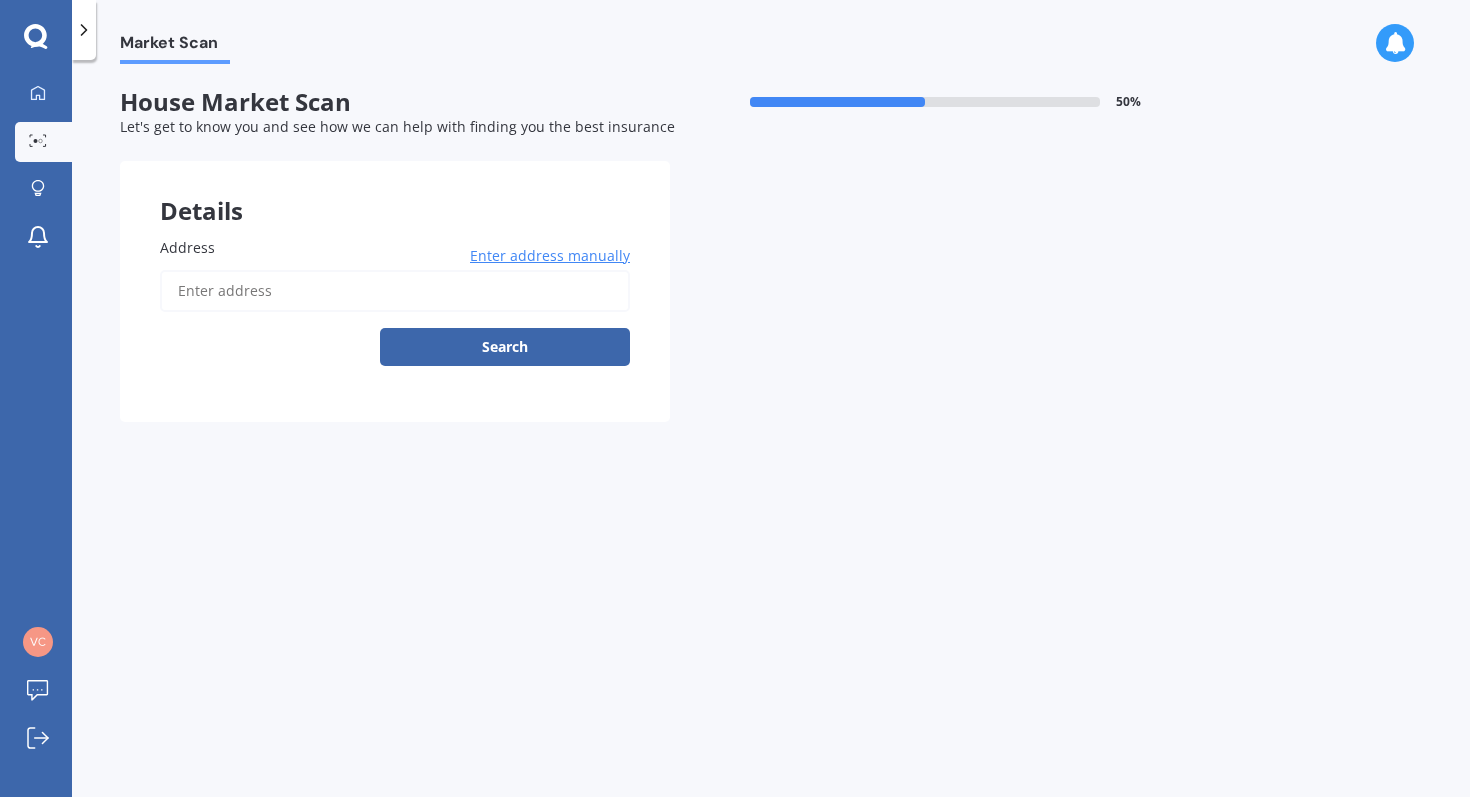 click on "Address" at bounding box center (395, 291) 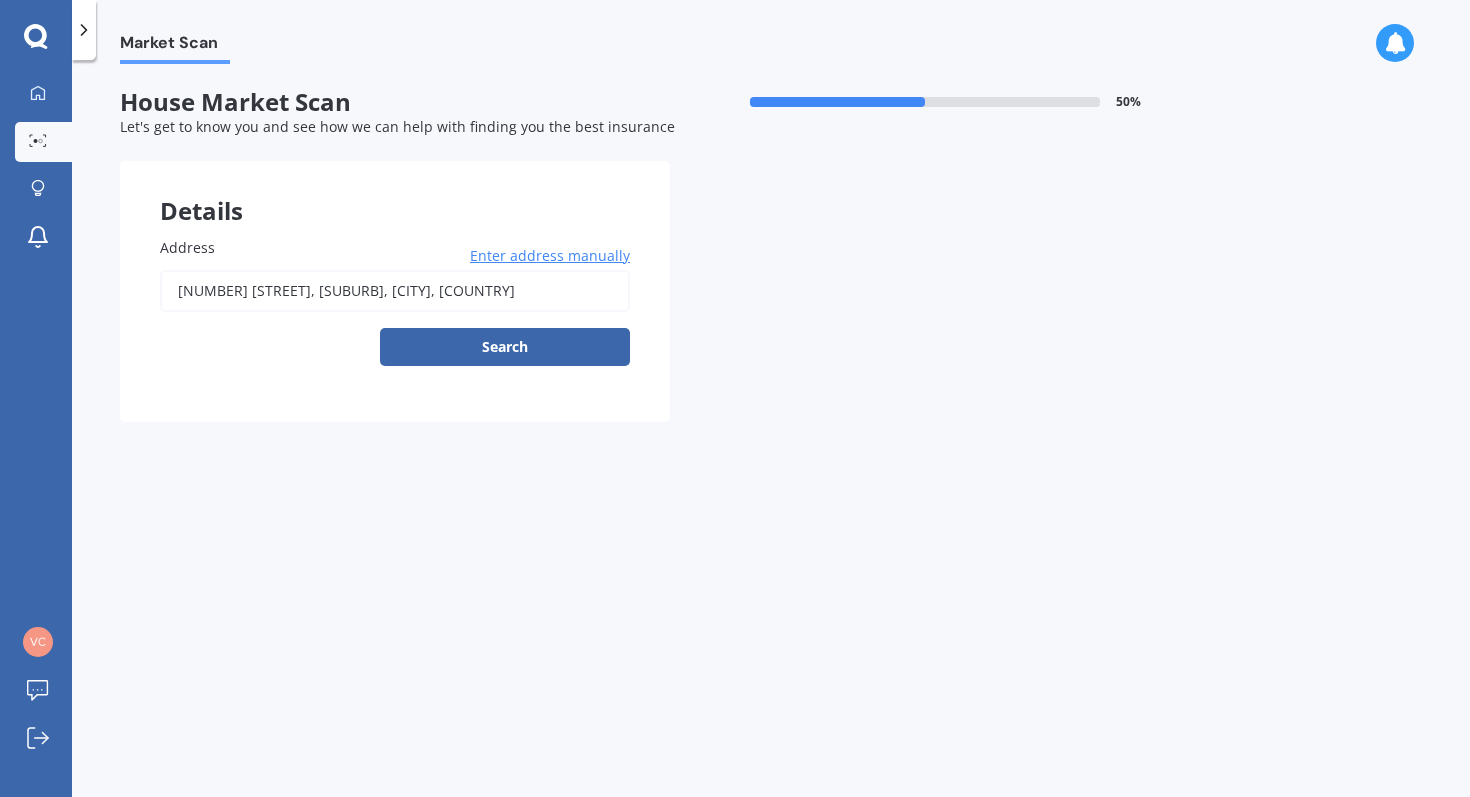 type on "[NUMBER] [STREET], [SUBURB], [CITY] [POSTAL_CODE]" 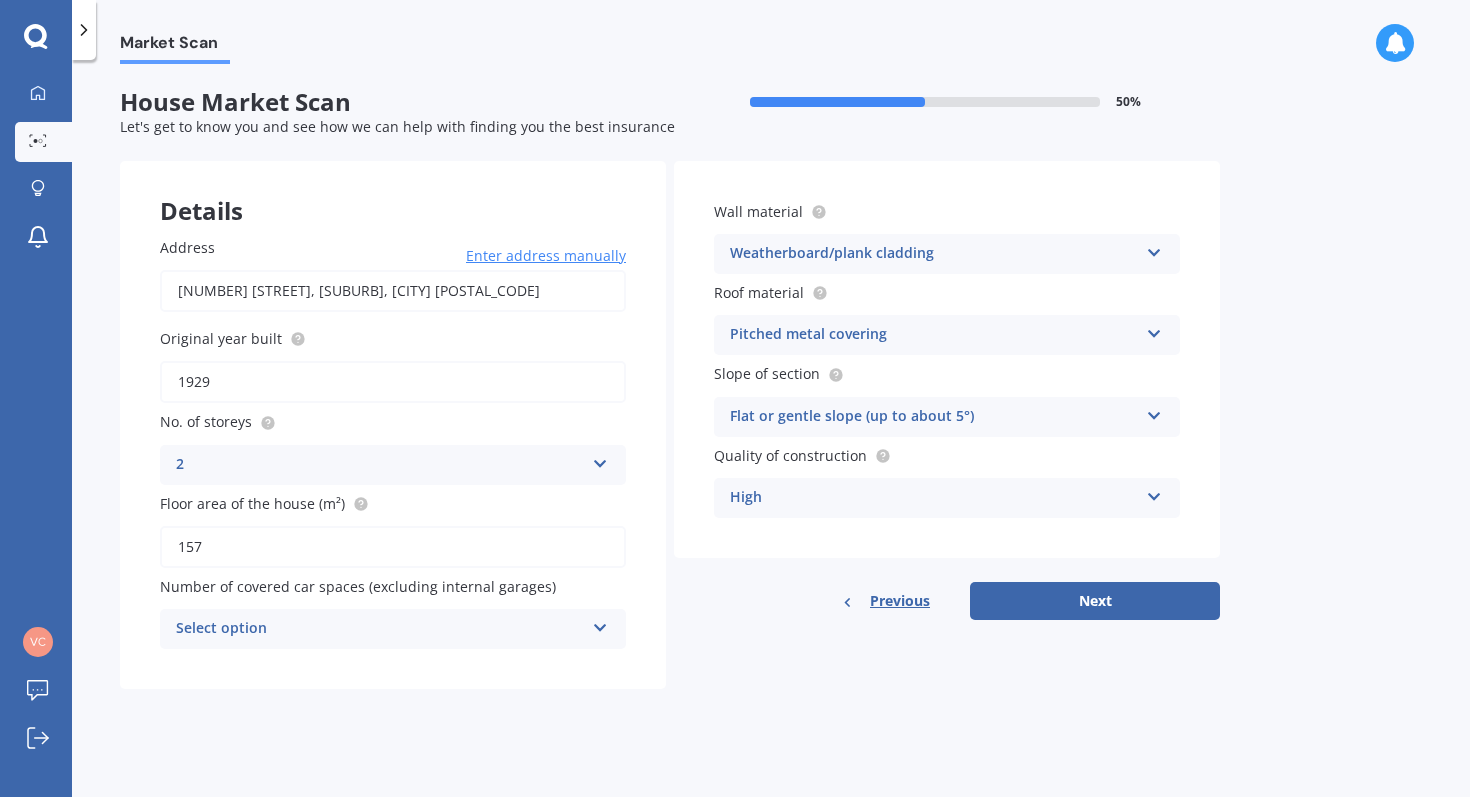 click on "157" at bounding box center [393, 547] 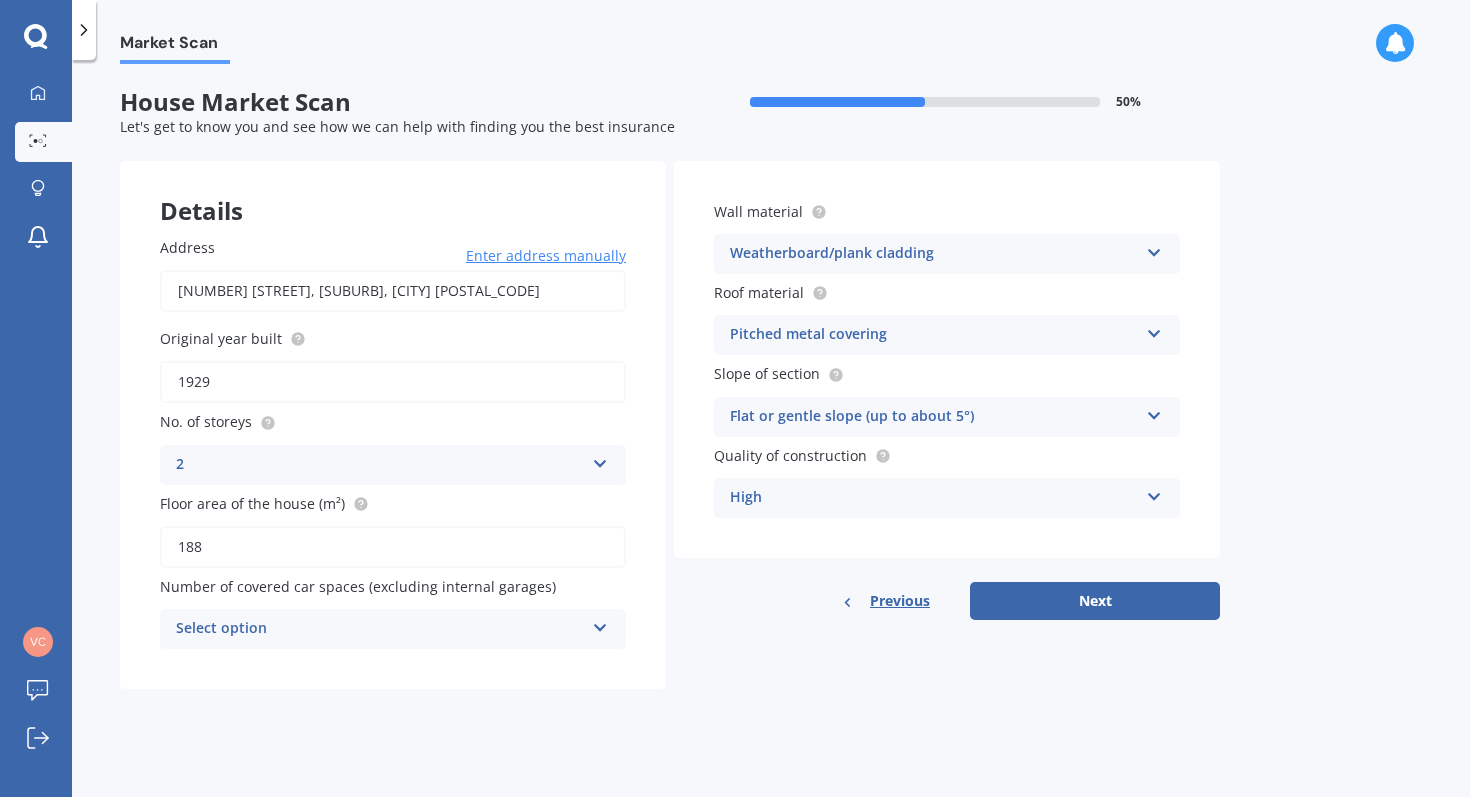type on "188" 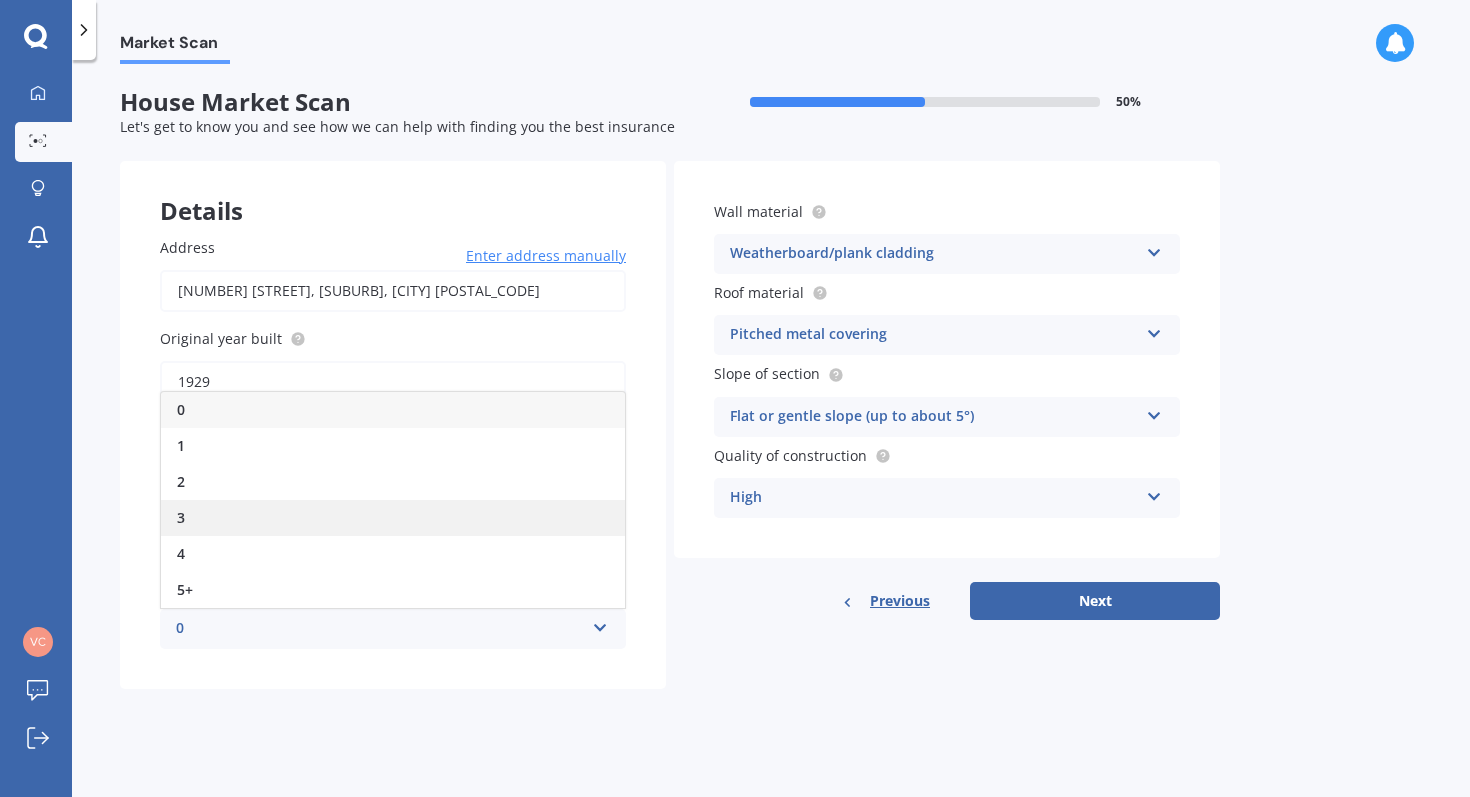 click on "3" at bounding box center [393, 518] 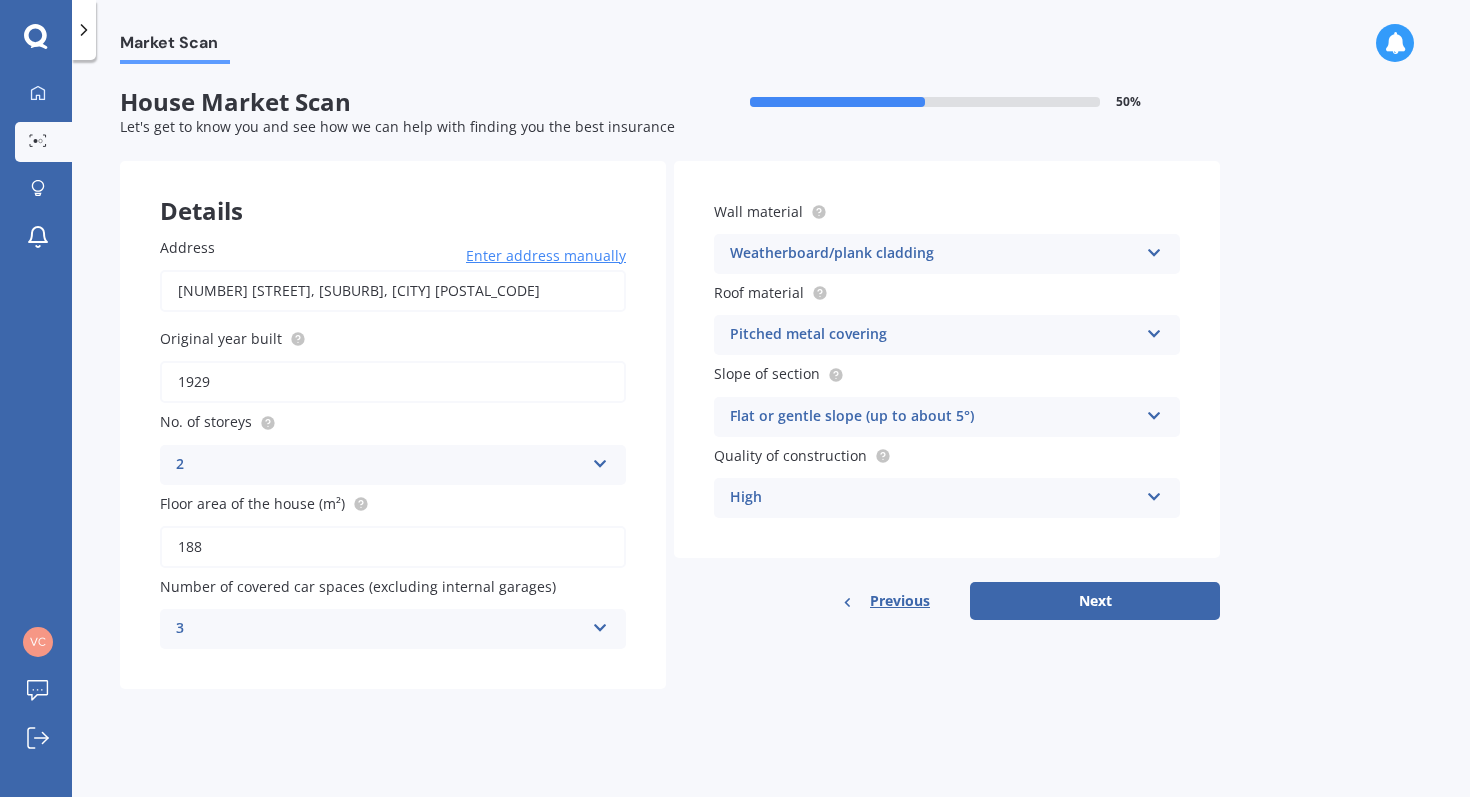 click at bounding box center [1154, 412] 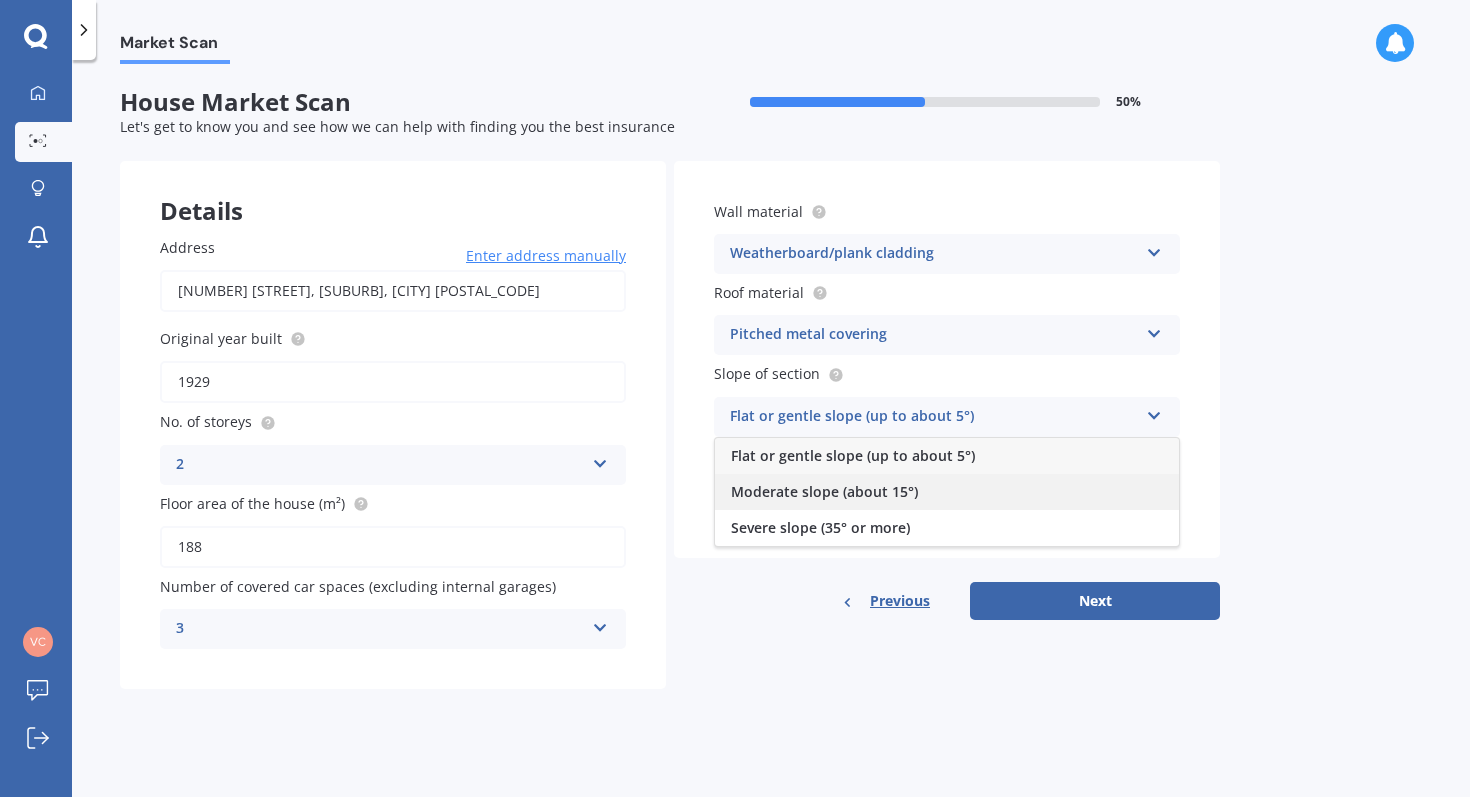 click on "Moderate slope (about 15°)" at bounding box center (947, 492) 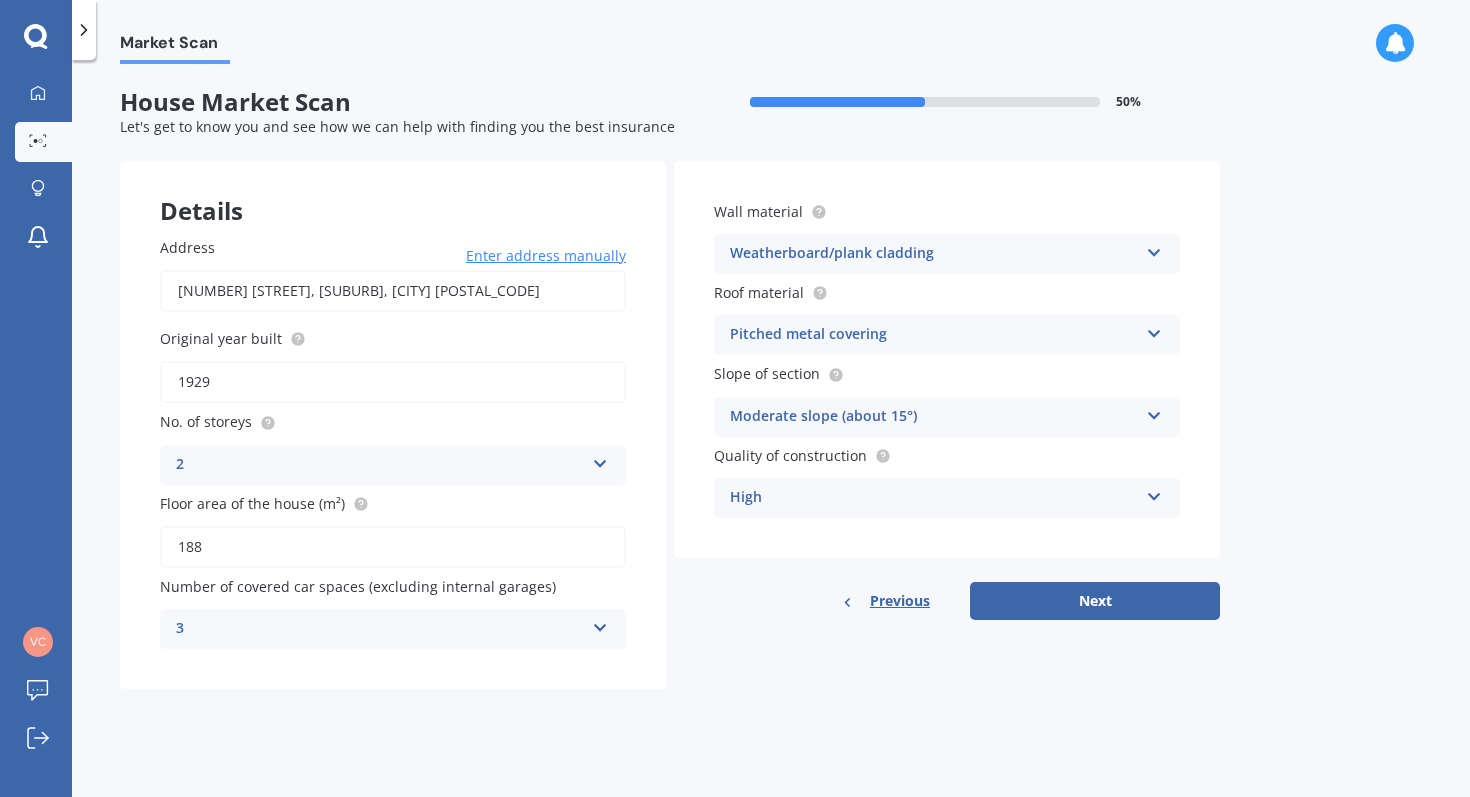 click at bounding box center [1154, 493] 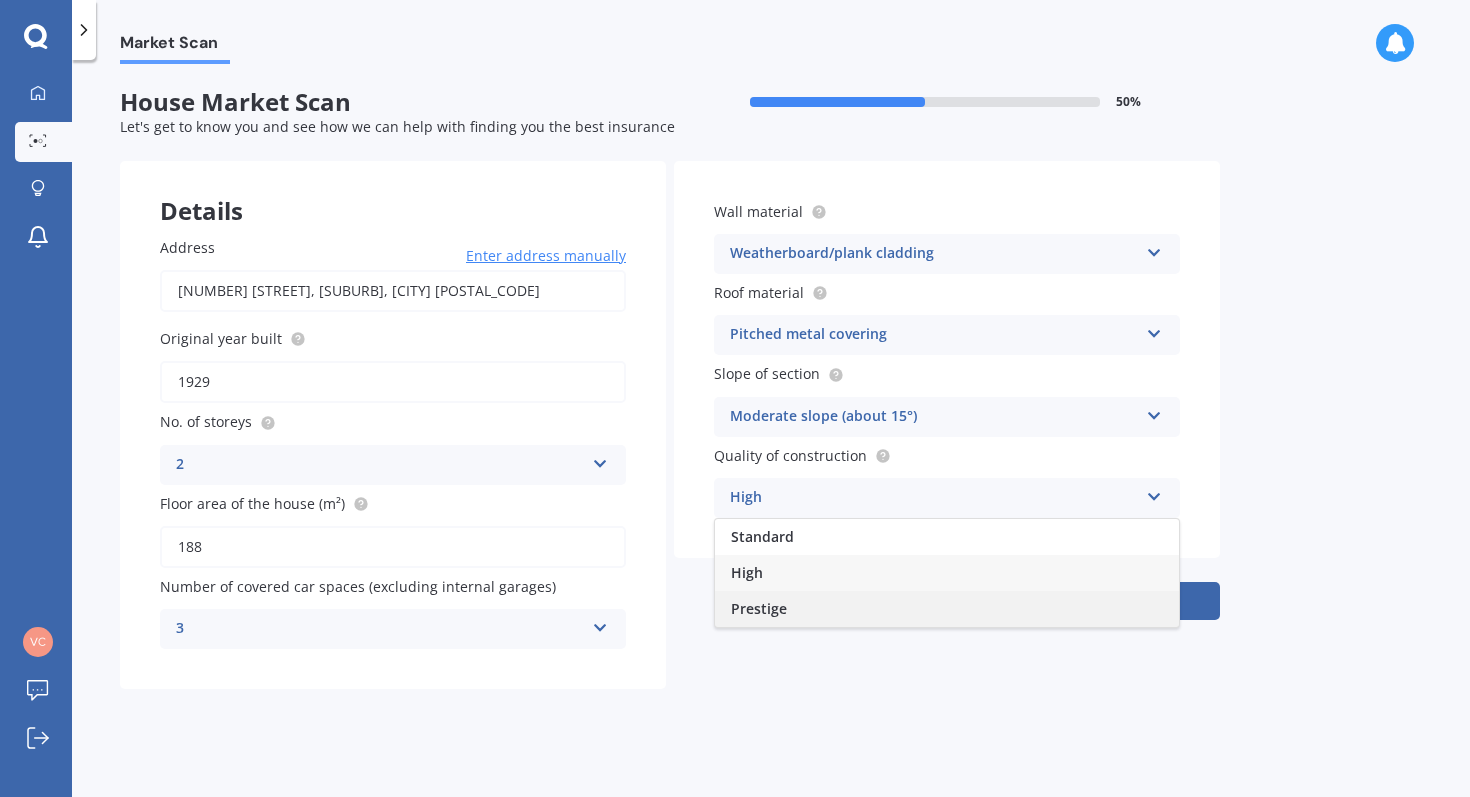 click on "Prestige" at bounding box center [759, 608] 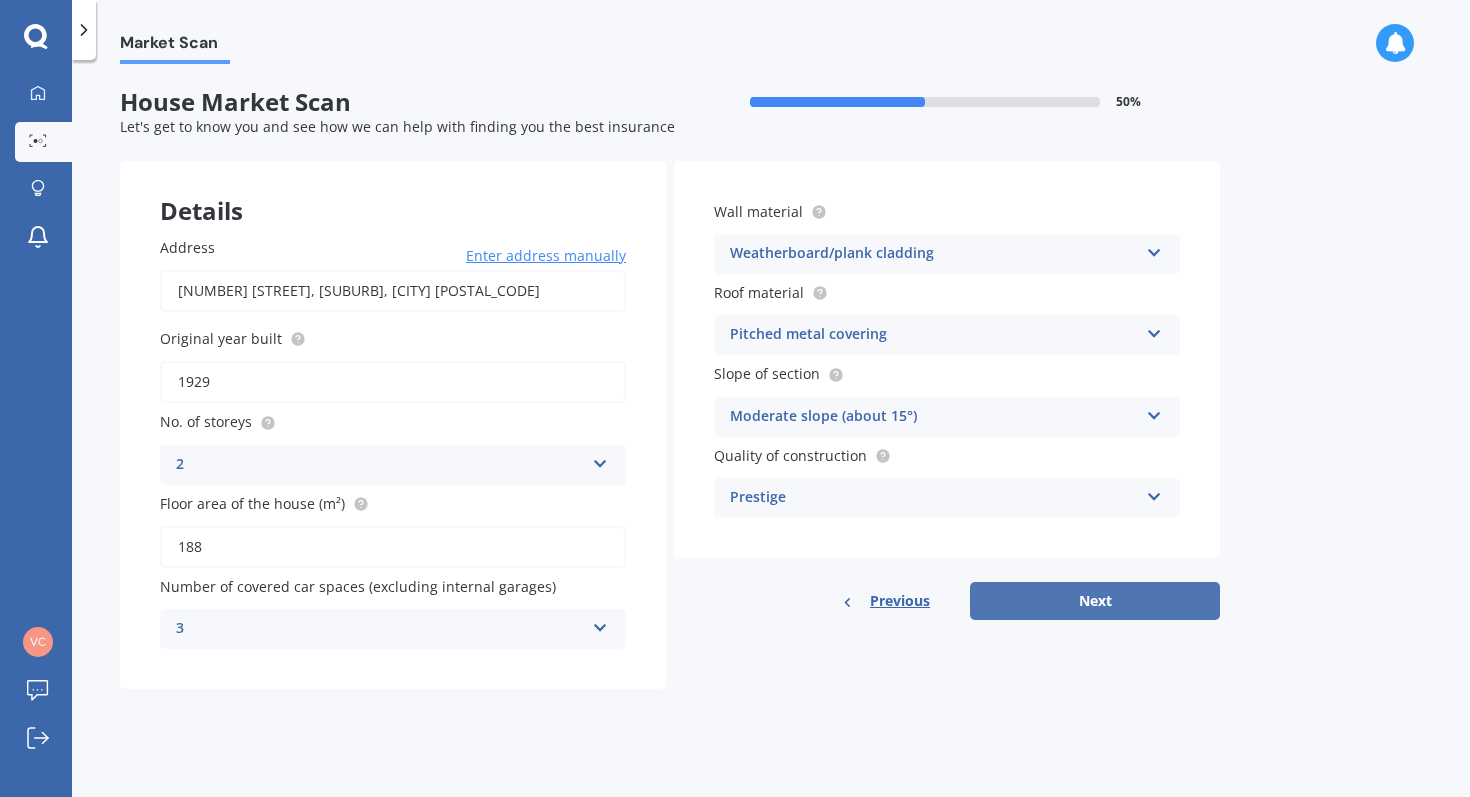 click on "Next" at bounding box center (1095, 601) 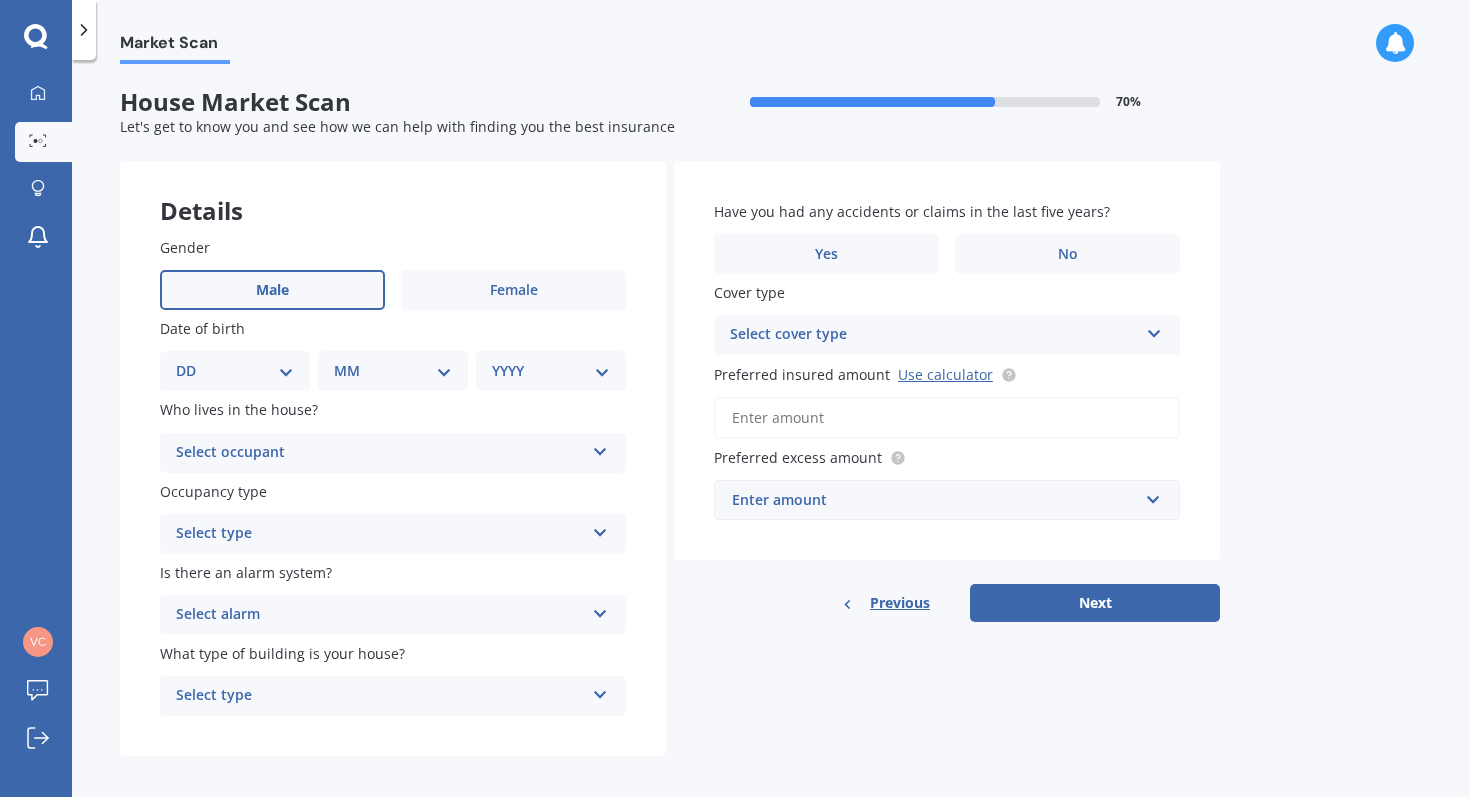 click on "Male" at bounding box center (272, 290) 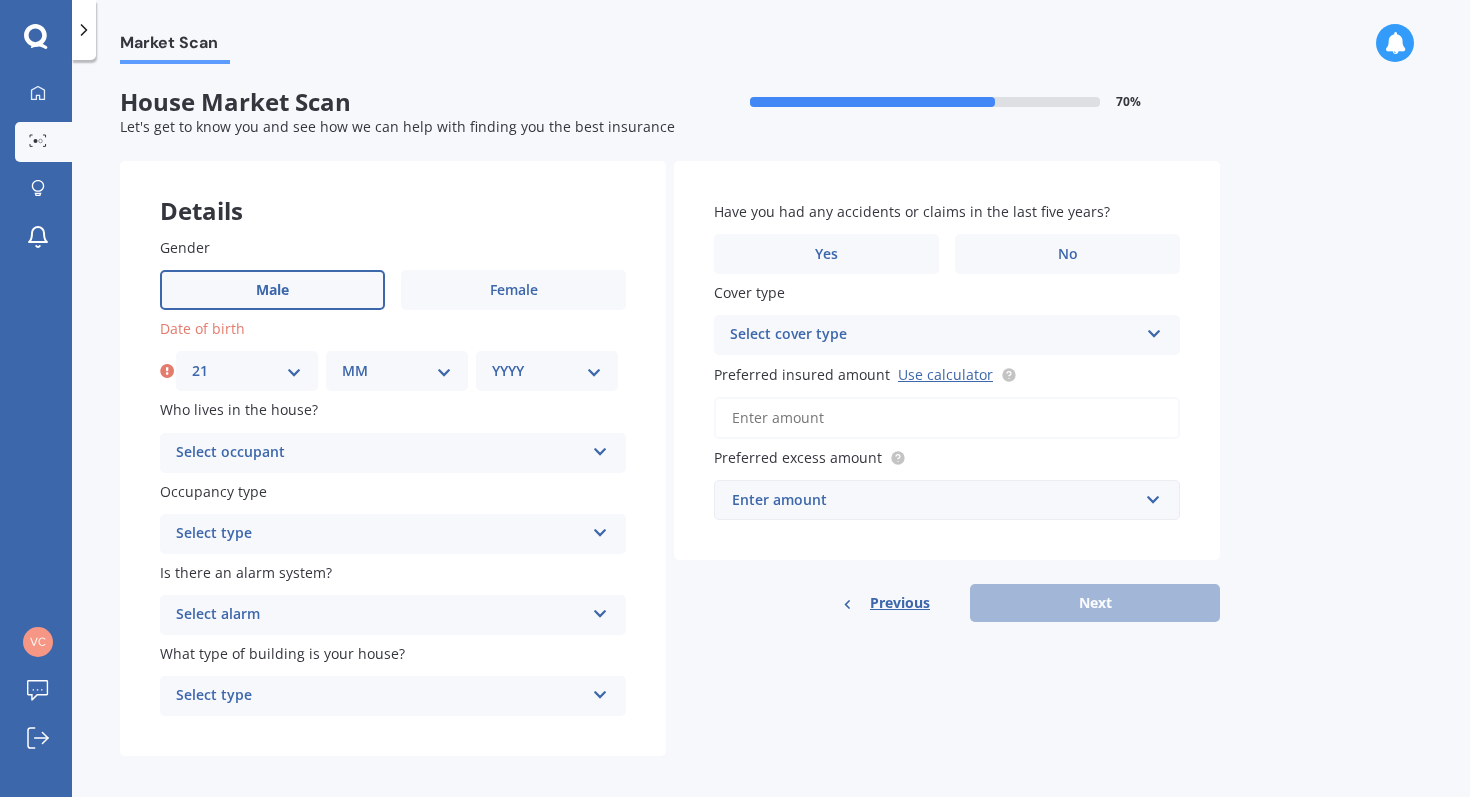 click on "MM 01 02 03 04 05 06 07 08 09 10 11 12" at bounding box center [397, 371] 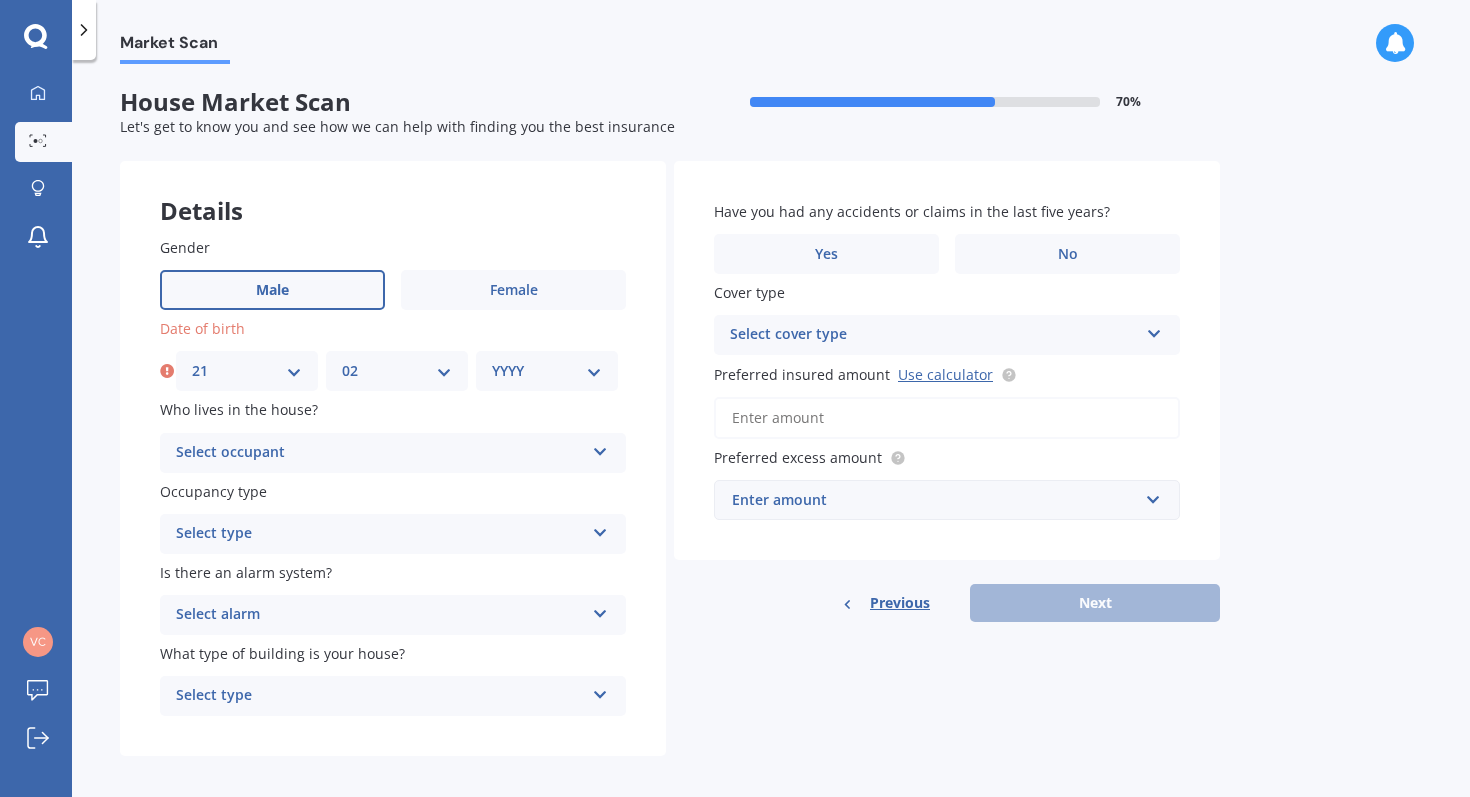click on "YYYY 2009 2008 2007 2006 2005 2004 2003 2002 2001 2000 1999 1998 1997 1996 1995 1994 1993 1992 1991 1990 1989 1988 1987 1986 1985 1984 1983 1982 1981 1980 1979 1978 1977 1976 1975 1974 1973 1972 1971 1970 1969 1968 1967 1966 1965 1964 1963 1962 1961 1960 1959 1958 1957 1956 1955 1954 1953 1952 1951 1950 1949 1948 1947 1946 1945 1944 1943 1942 1941 1940 1939 1938 1937 1936 1935 1934 1933 1932 1931 1930 1929 1928 1927 1926 1925 1924 1923 1922 1921 1920 1919 1918 1917 1916 1915 1914 1913 1912 1911 1910" at bounding box center [547, 371] 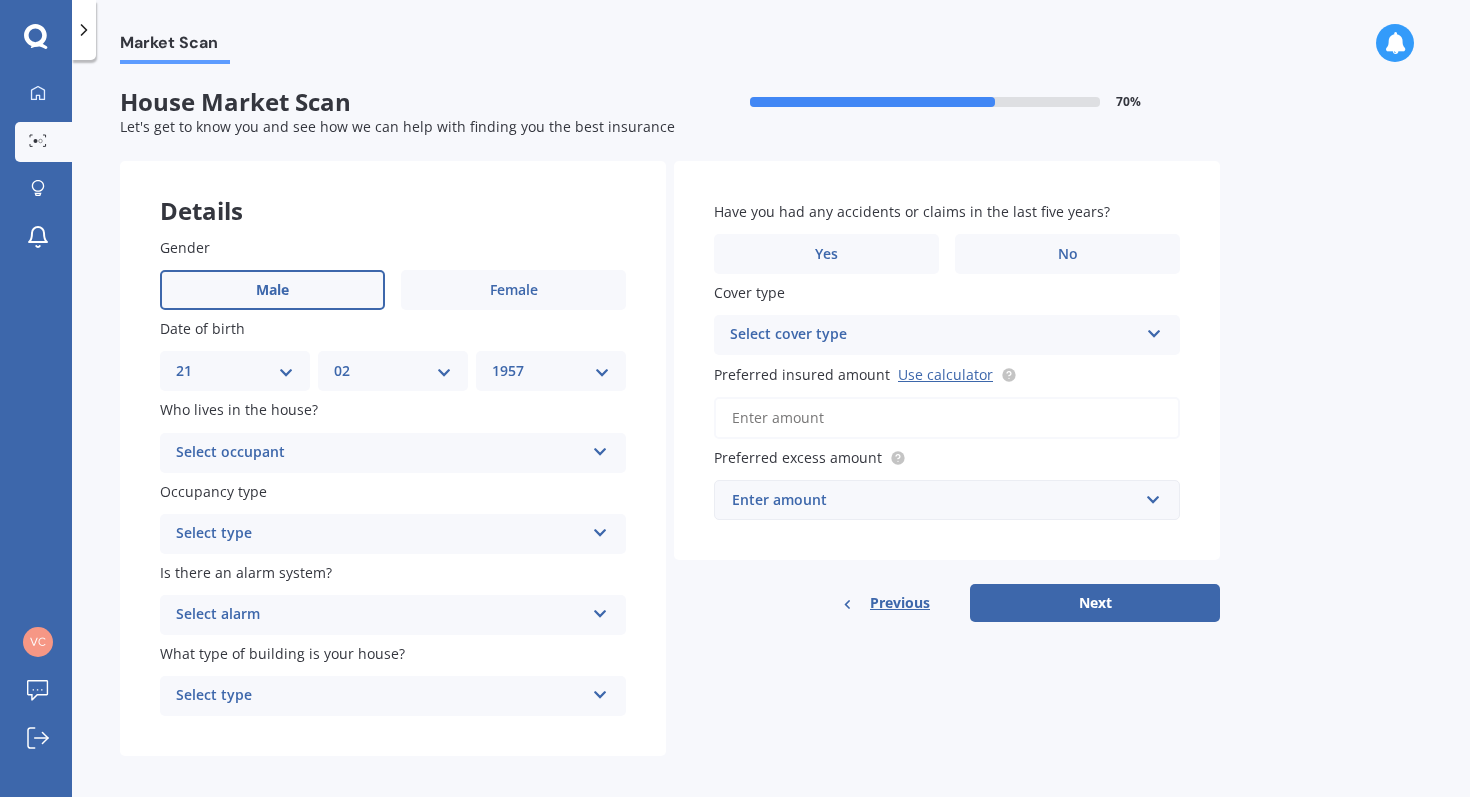click at bounding box center (600, 448) 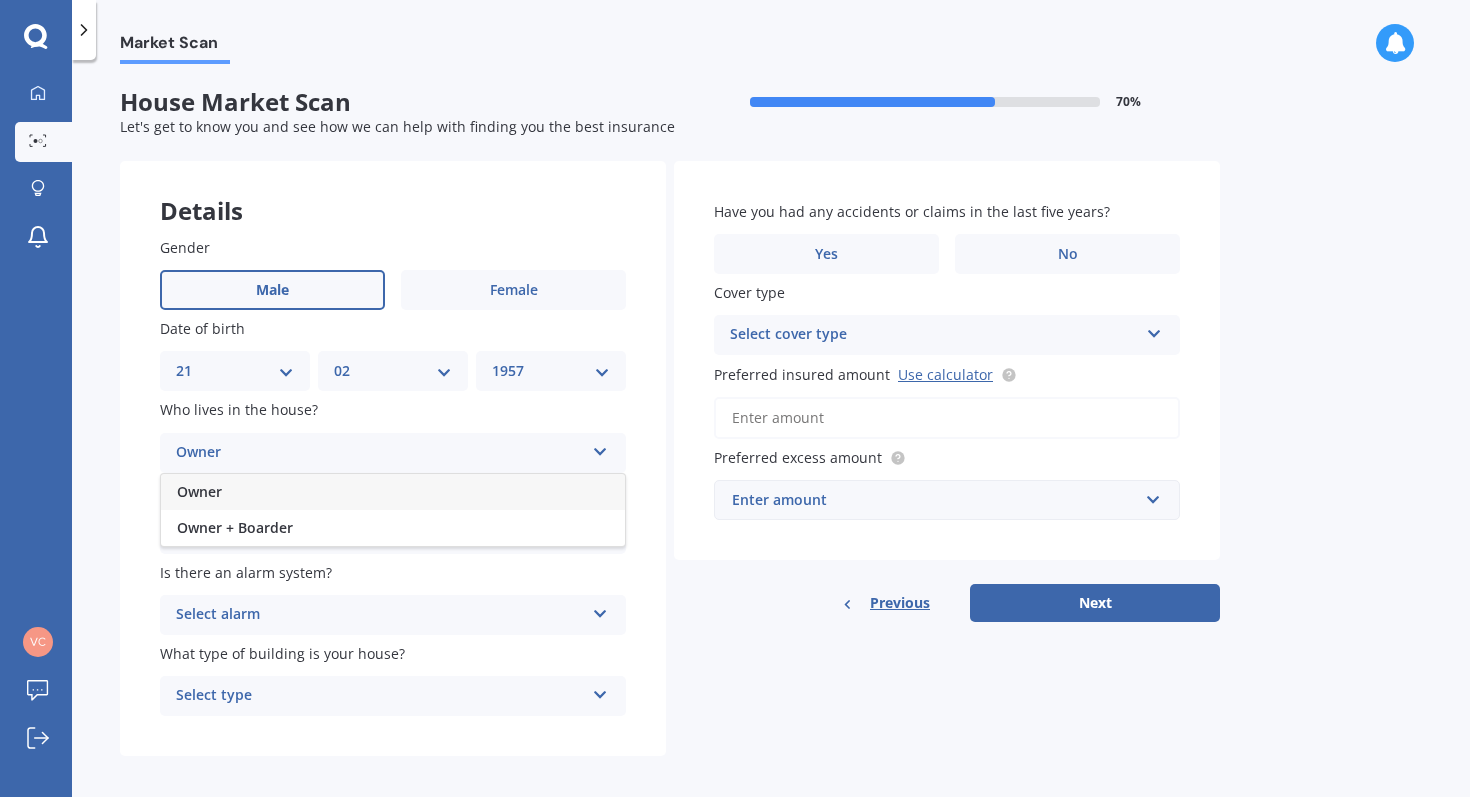 click on "Owner" at bounding box center [199, 491] 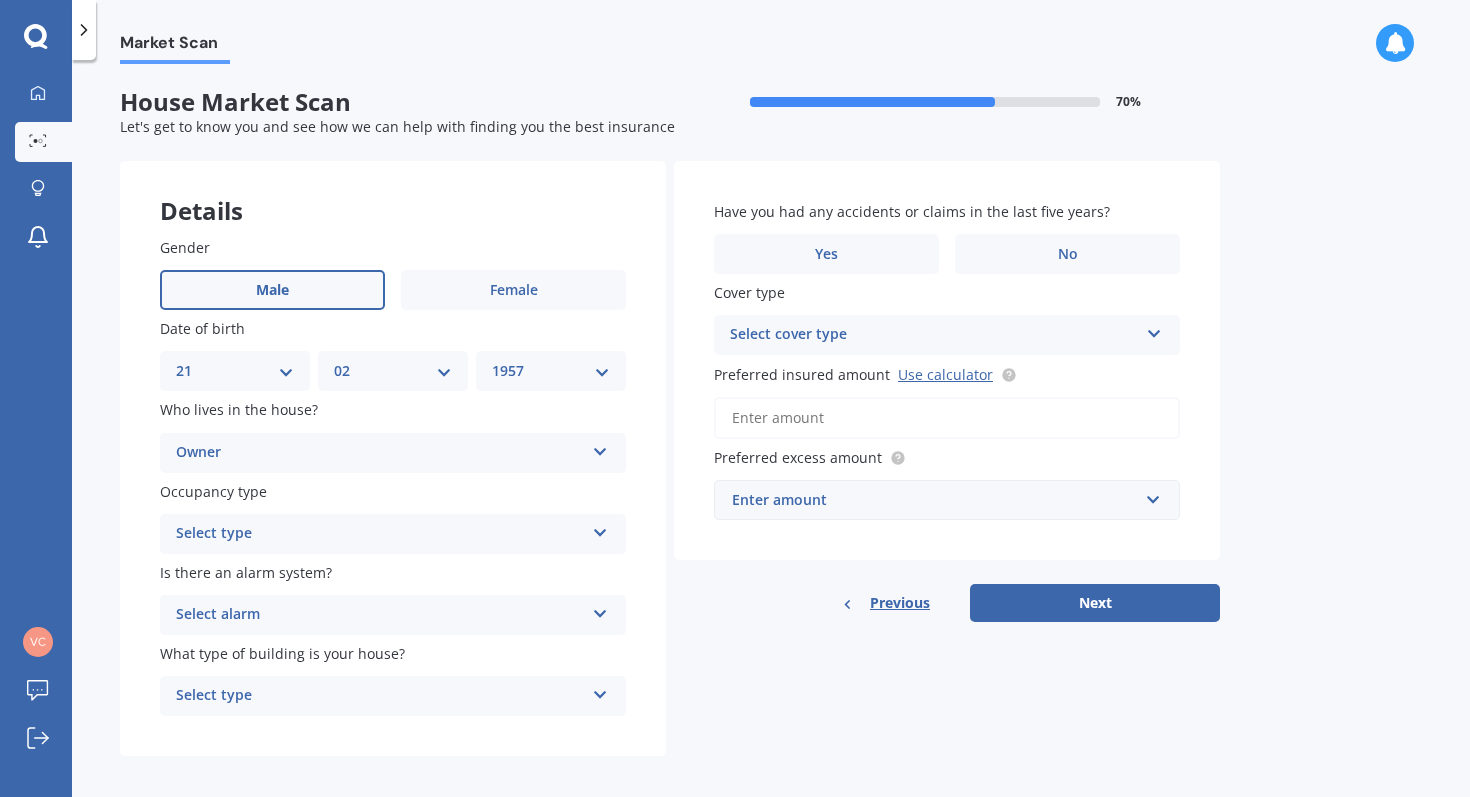 click at bounding box center (600, 529) 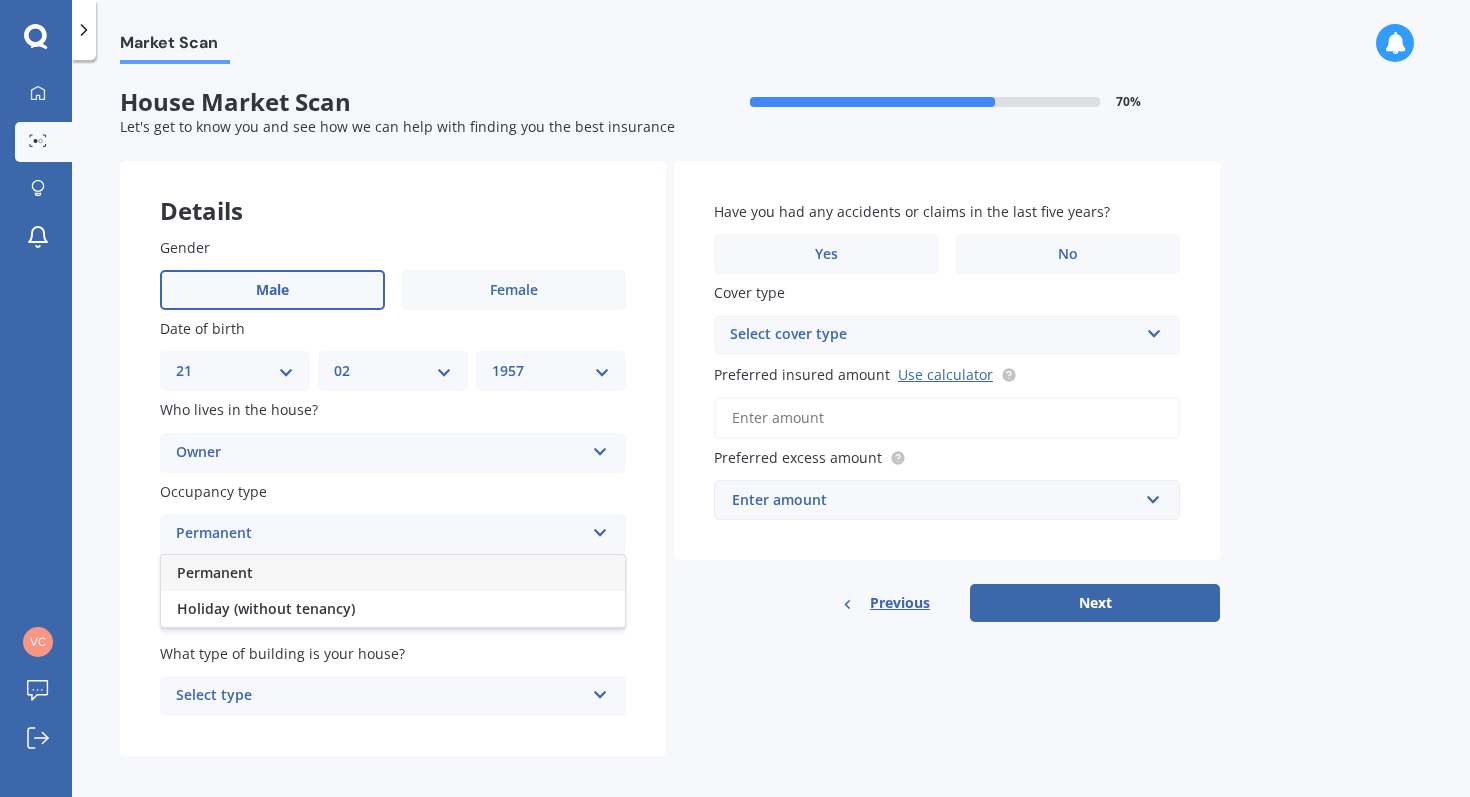 click on "Permanent" at bounding box center [215, 572] 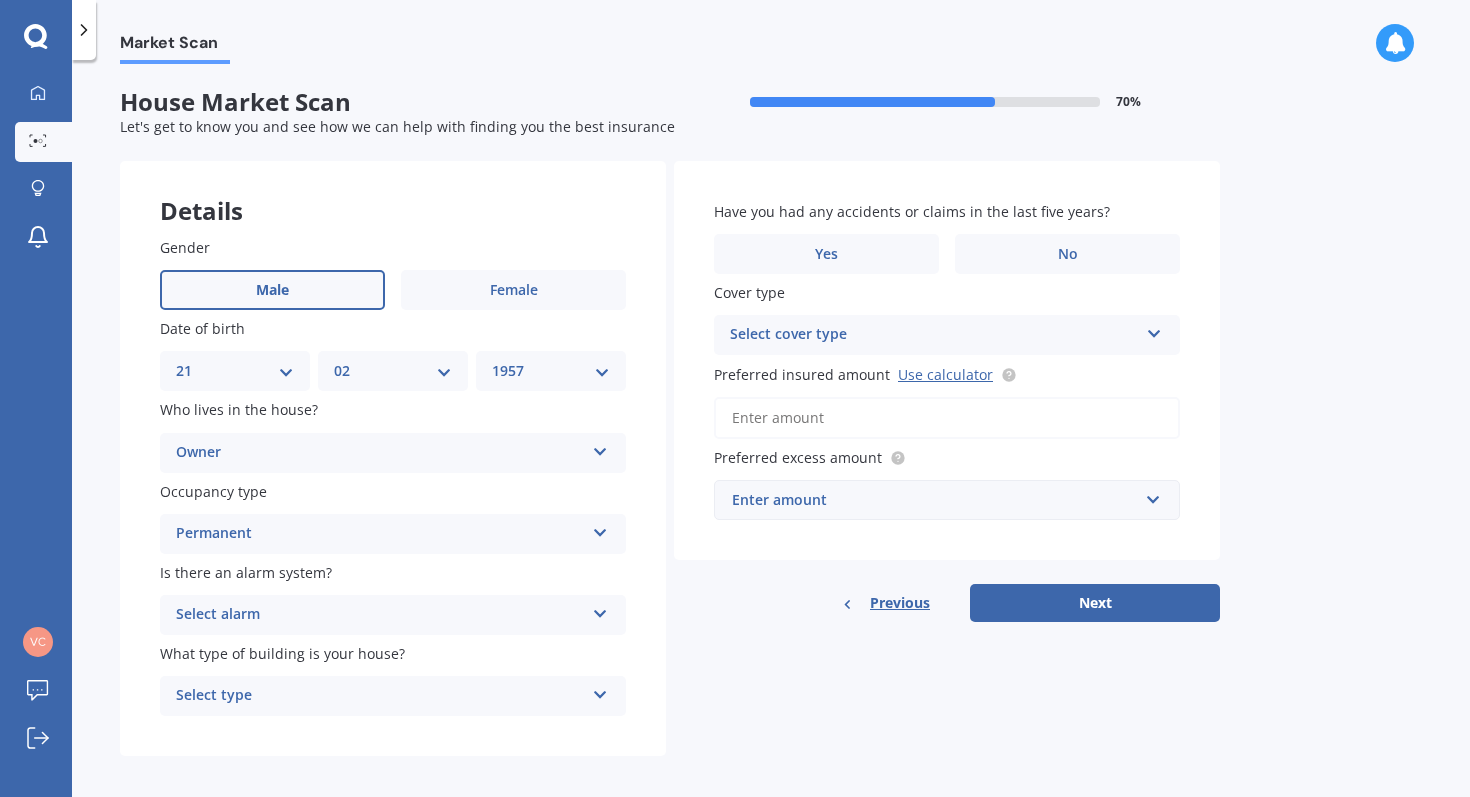 click at bounding box center (600, 610) 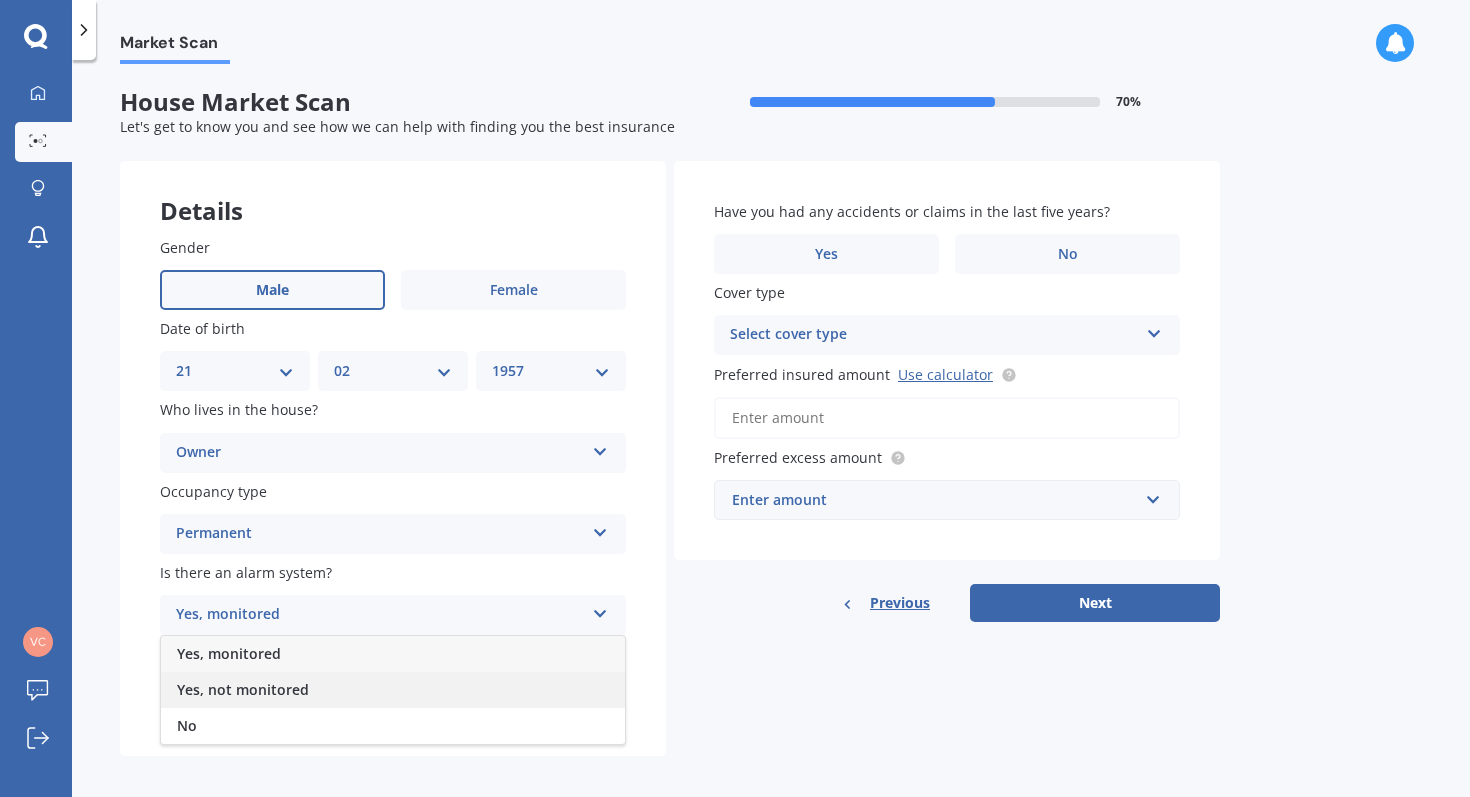 click on "Yes, not monitored" at bounding box center (243, 689) 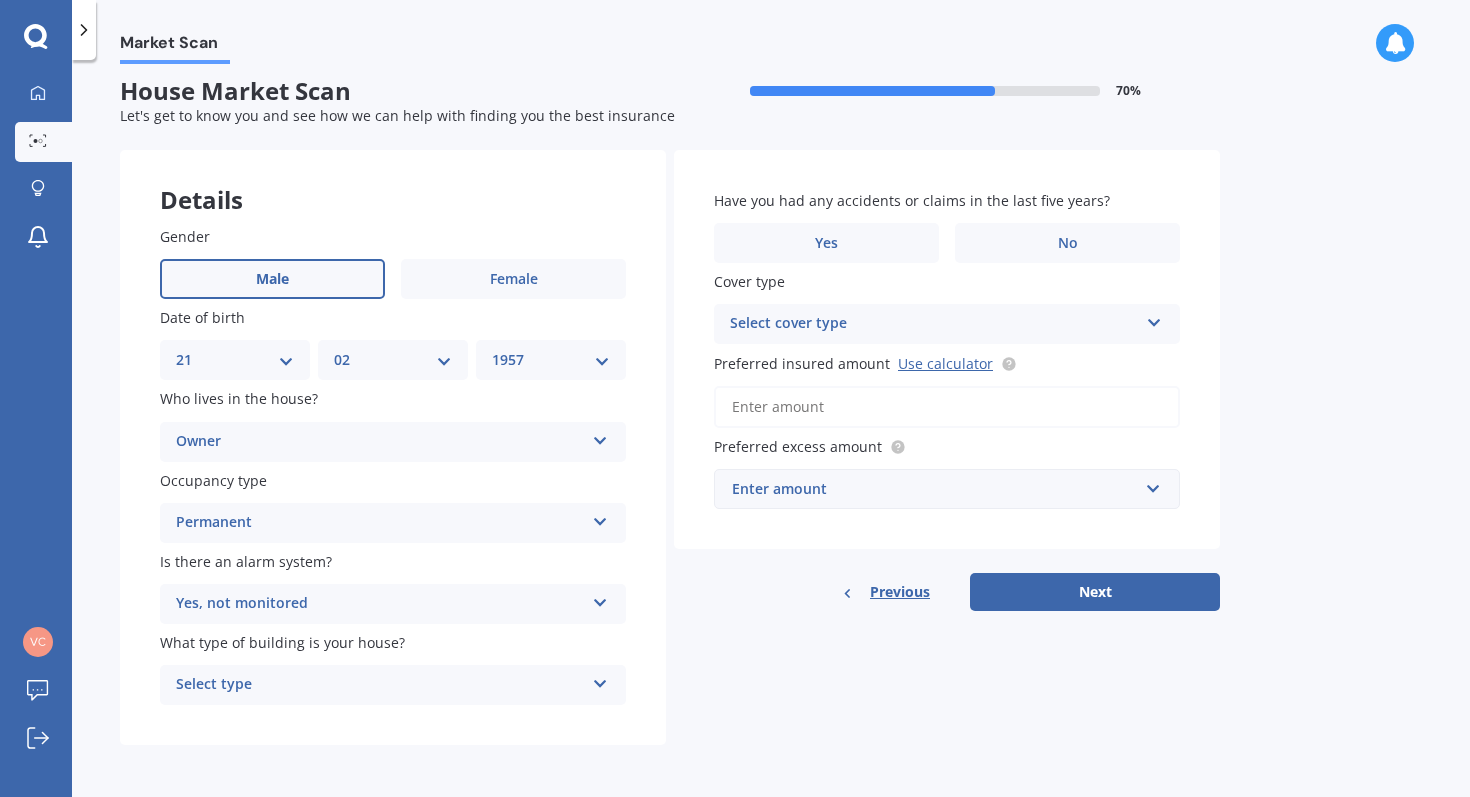 scroll, scrollTop: 12, scrollLeft: 0, axis: vertical 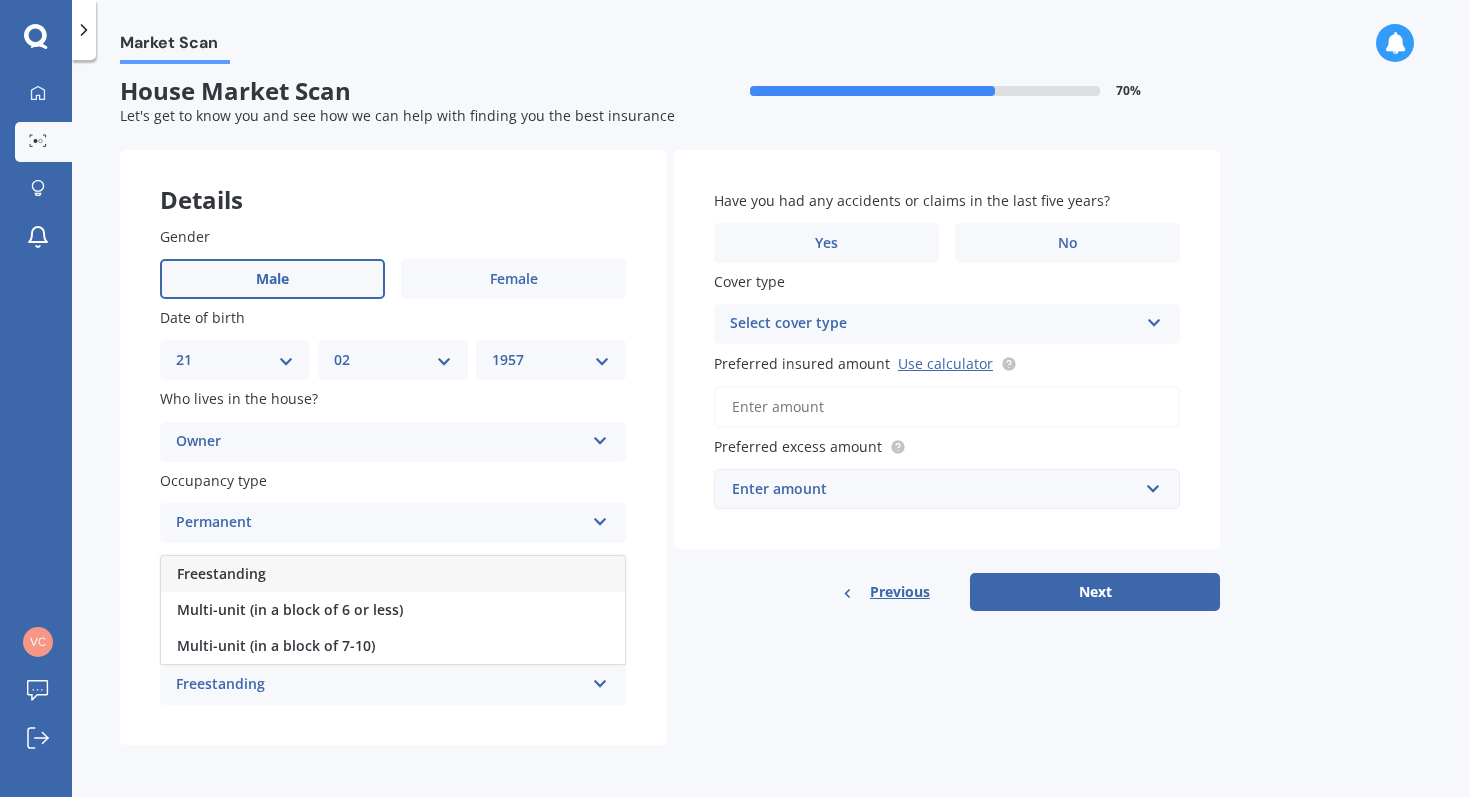 click on "Freestanding" at bounding box center (221, 573) 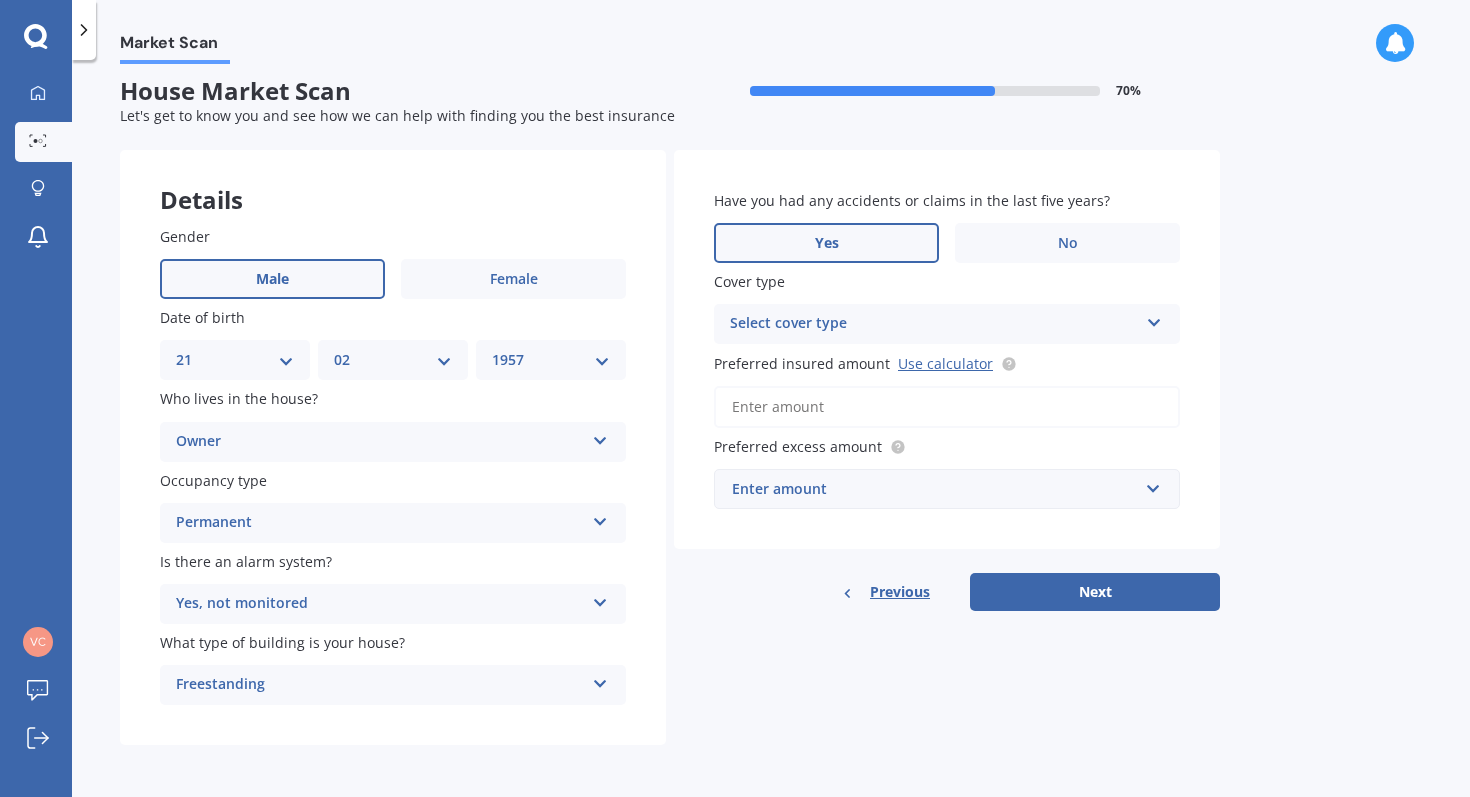 click on "Yes" at bounding box center (827, 243) 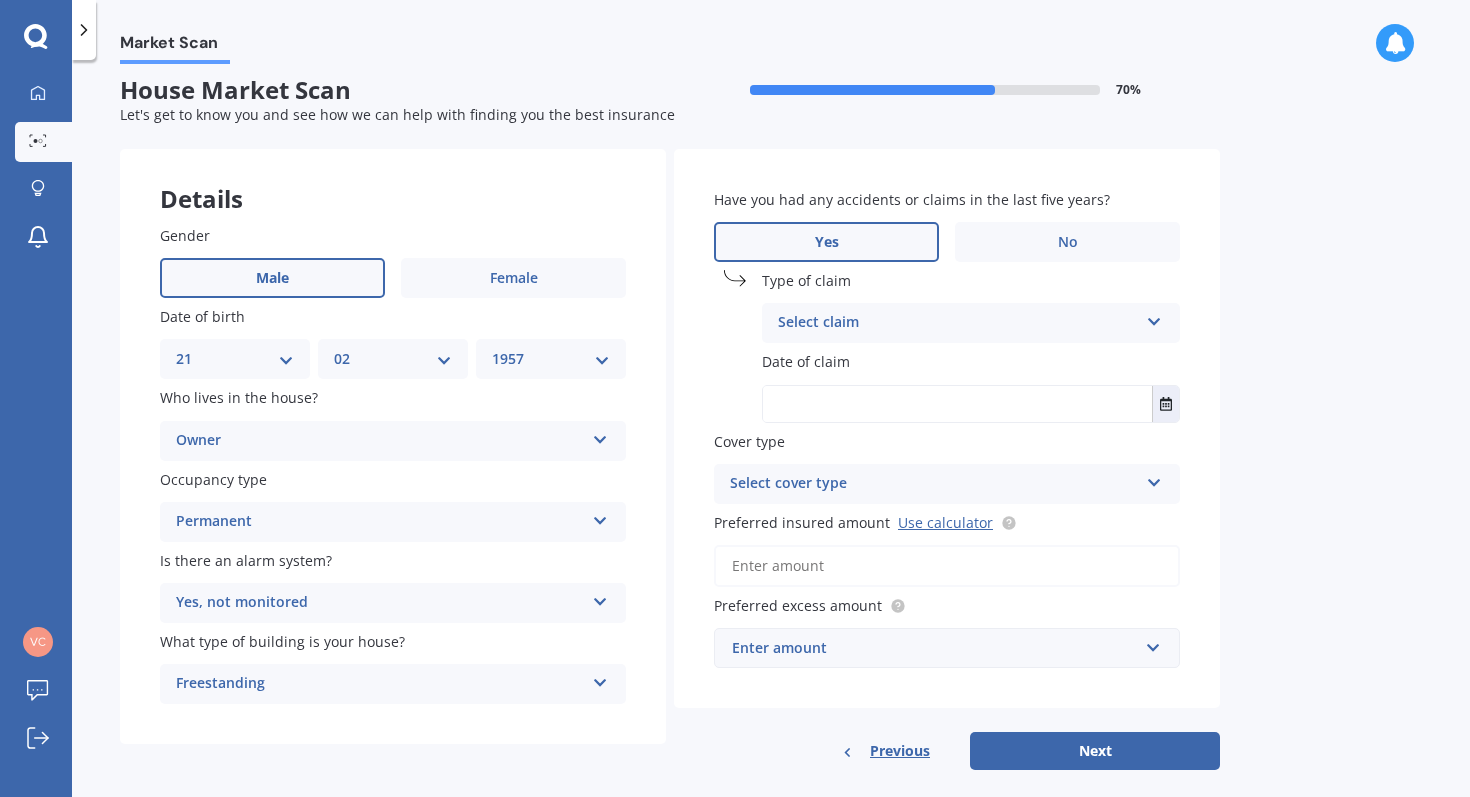 click at bounding box center (1154, 318) 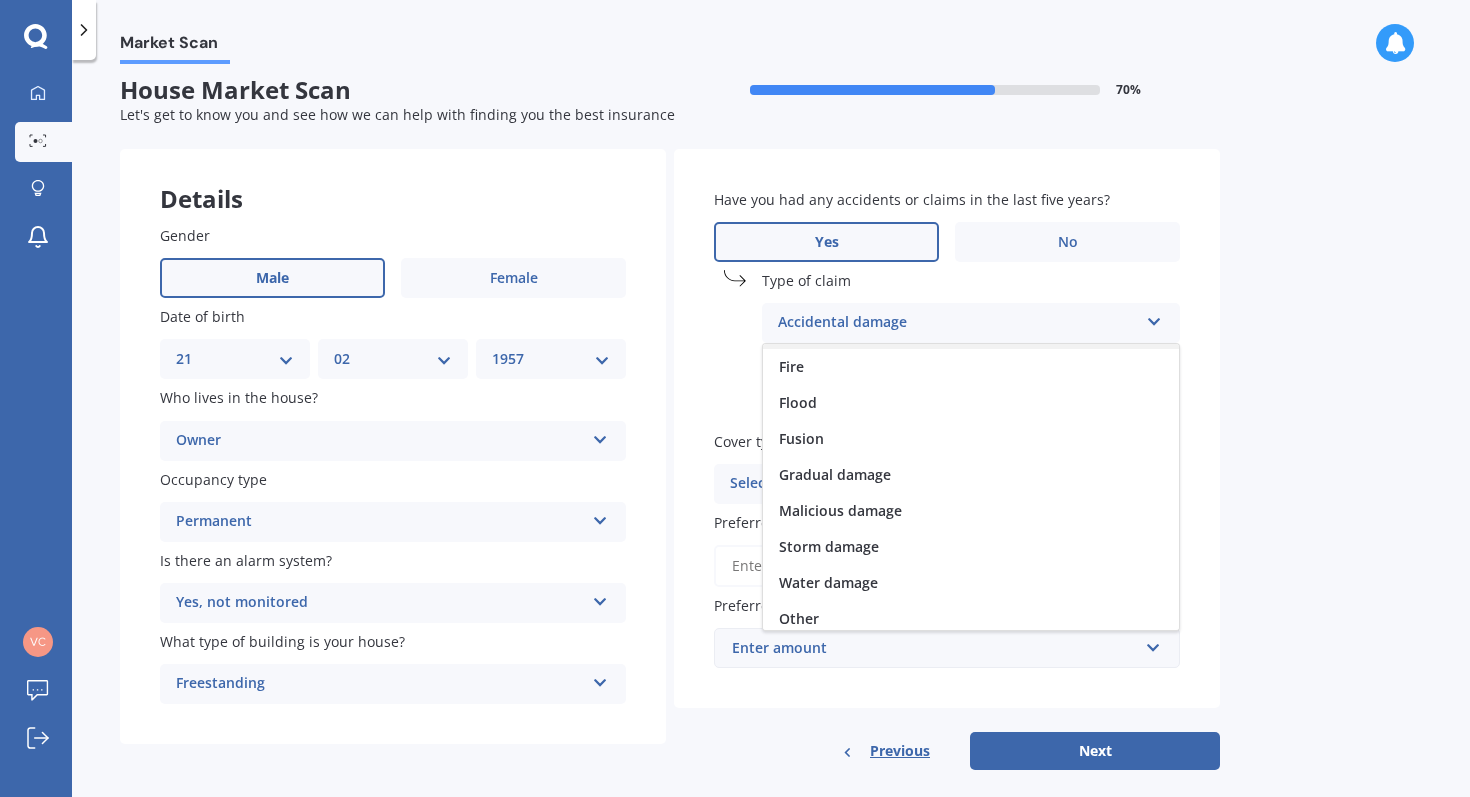 scroll, scrollTop: 146, scrollLeft: 0, axis: vertical 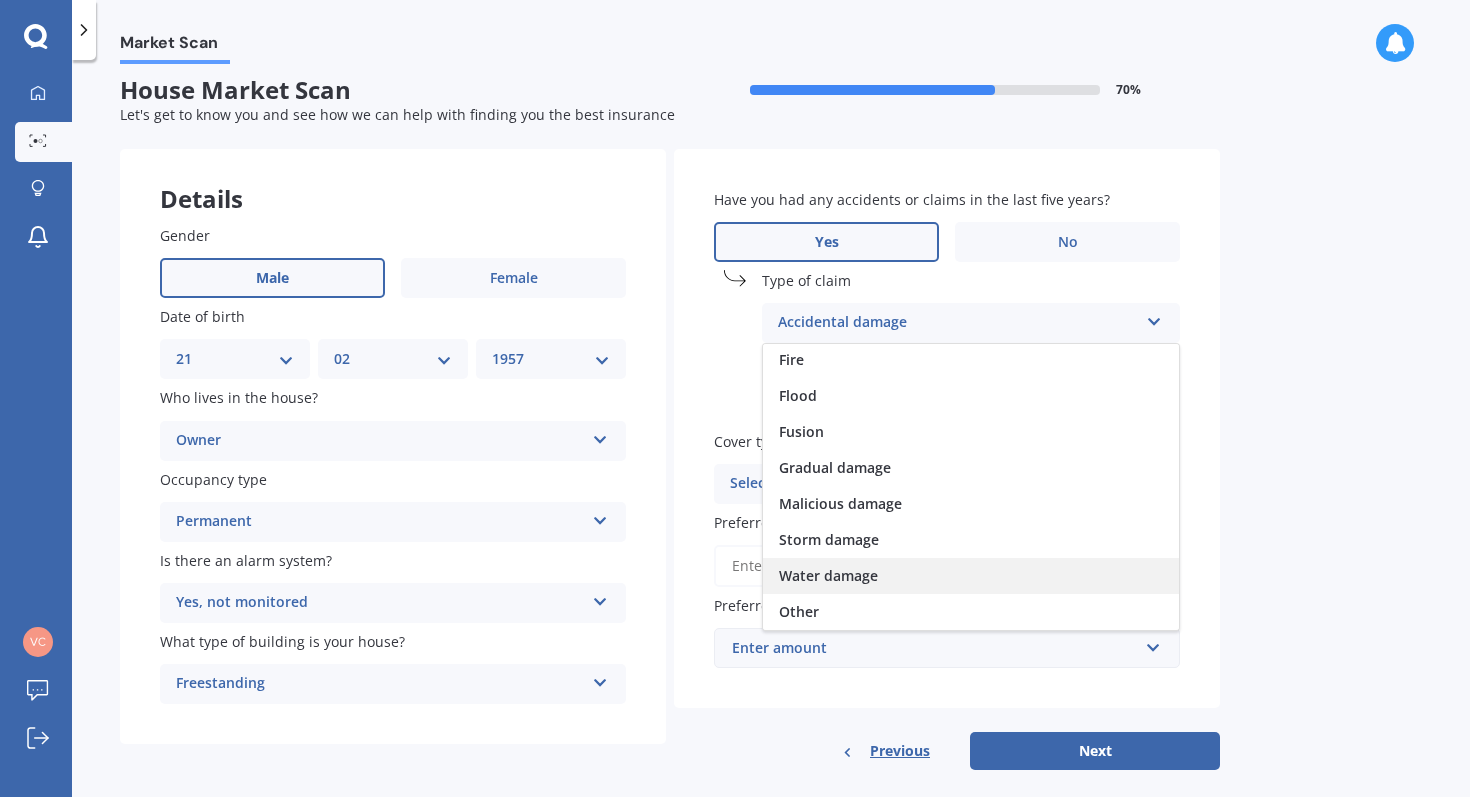 click on "Water damage" at bounding box center (828, 575) 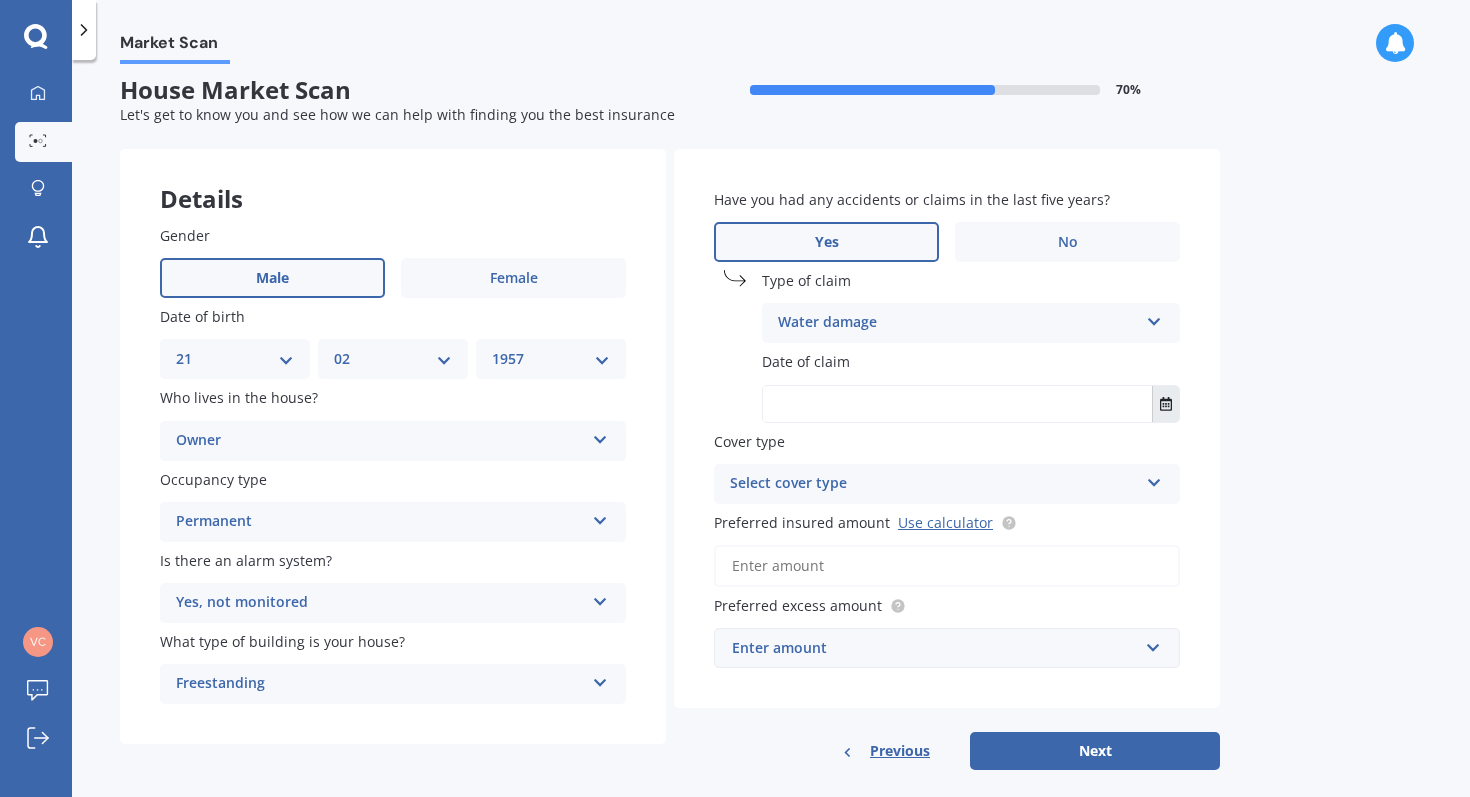 click 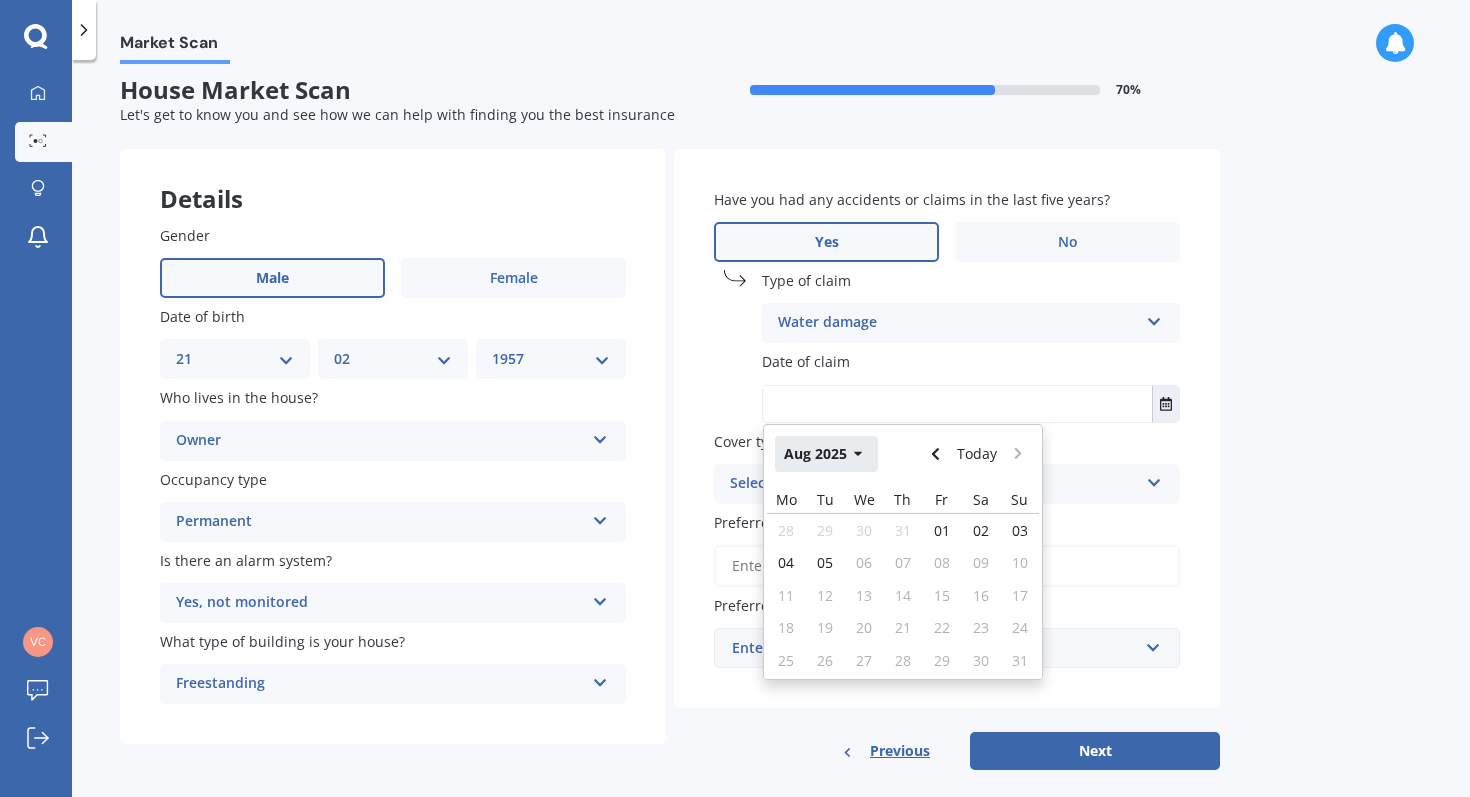click 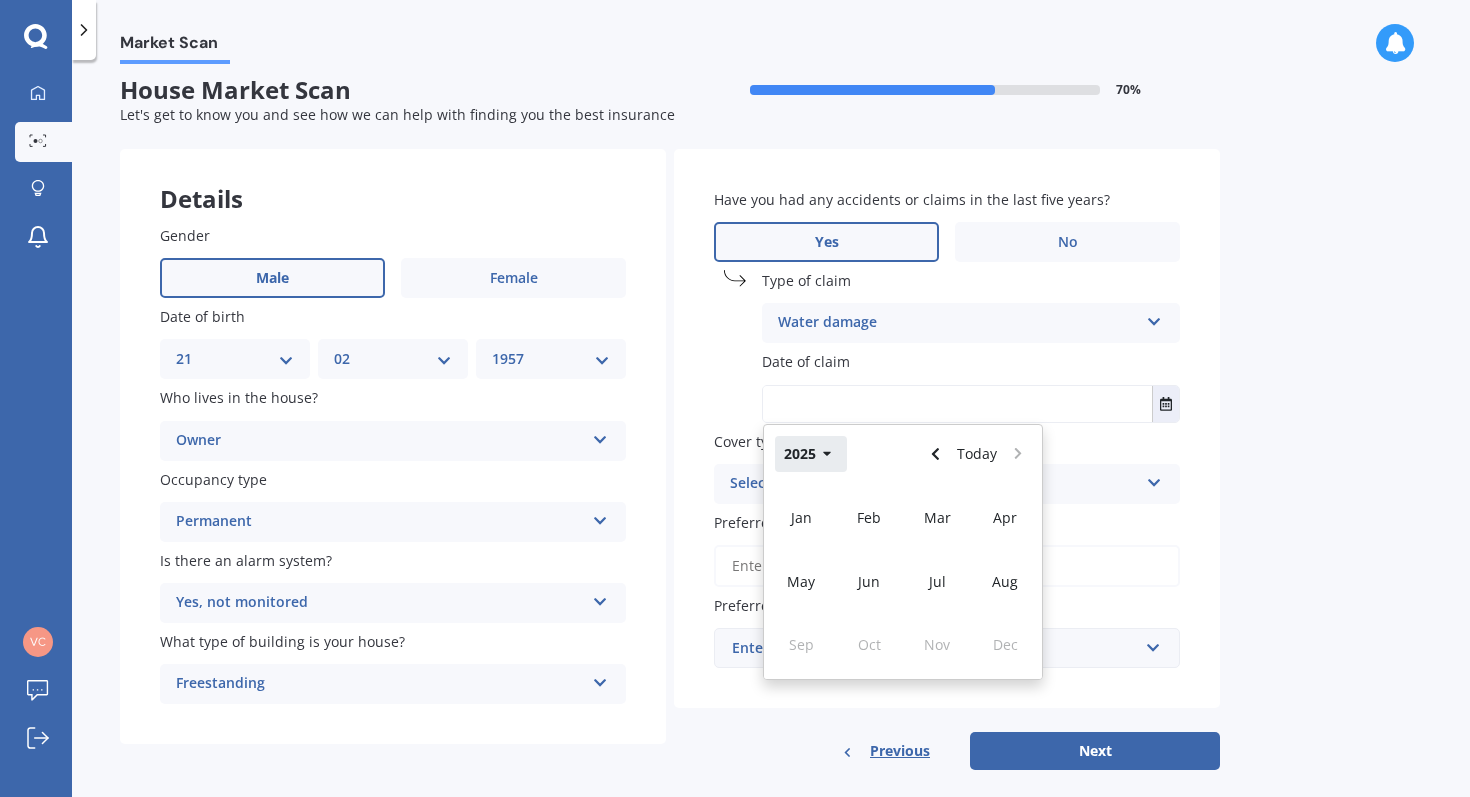 click 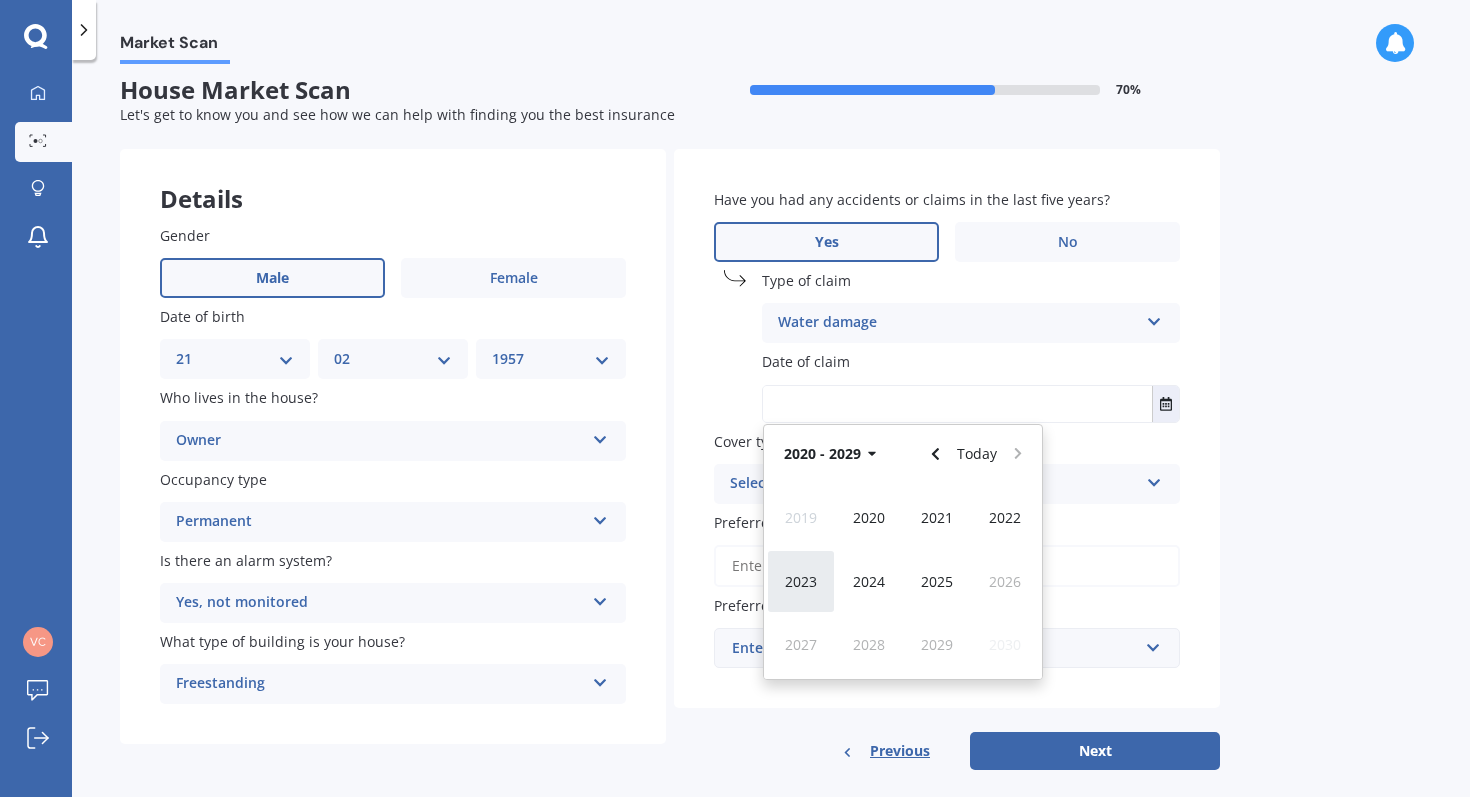 click on "2023" at bounding box center [801, 581] 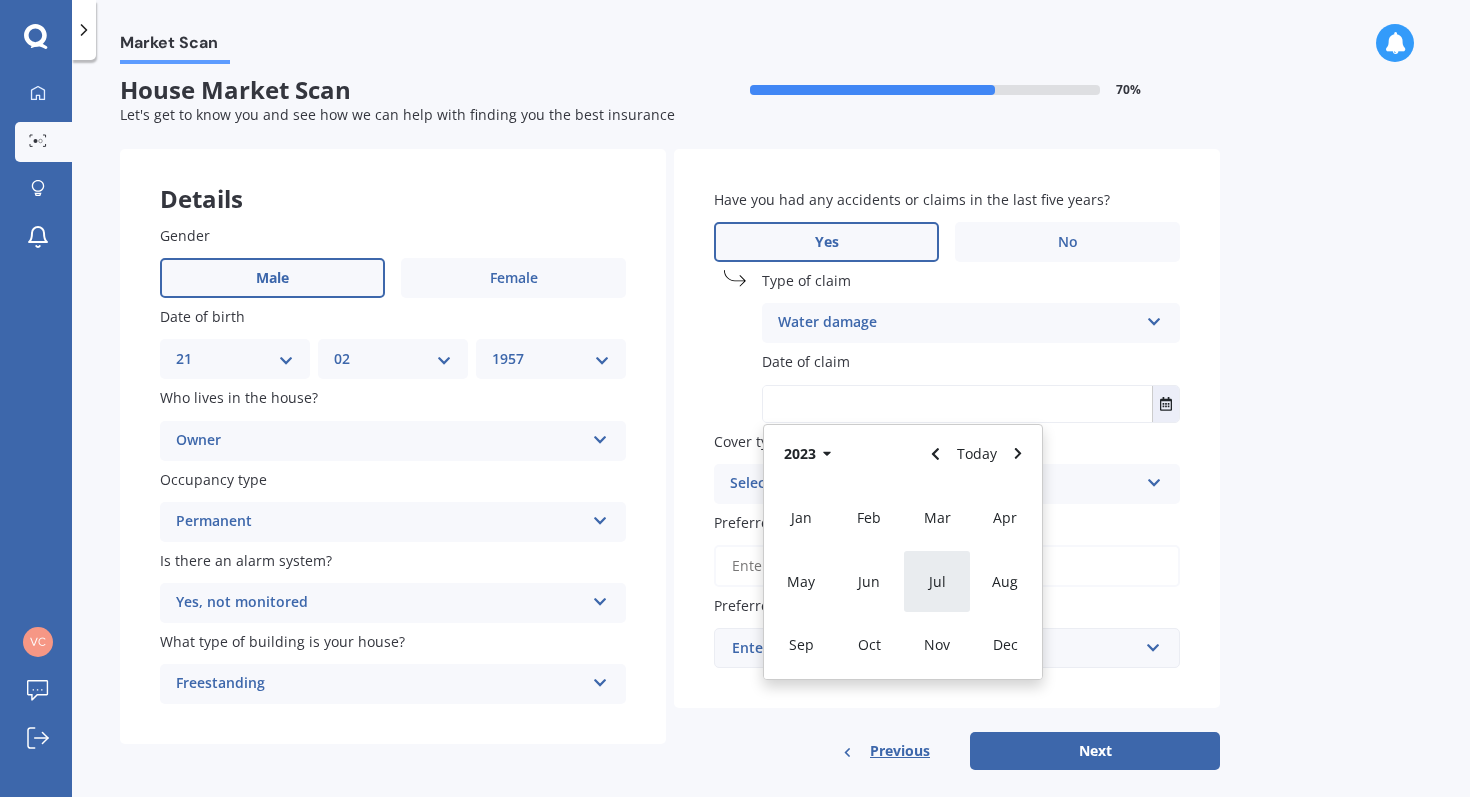 click on "Jul" at bounding box center [937, 581] 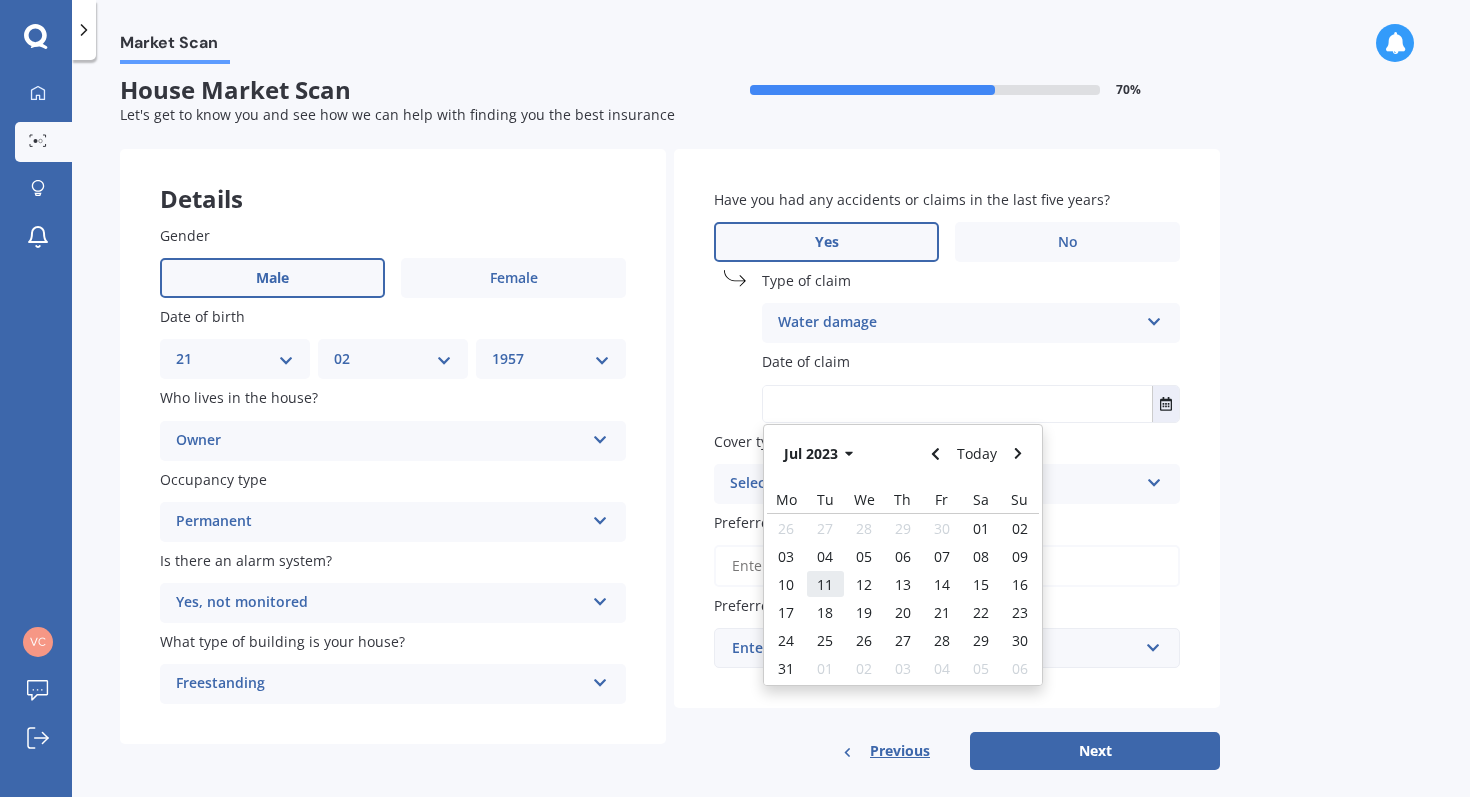 click on "11" at bounding box center (825, 584) 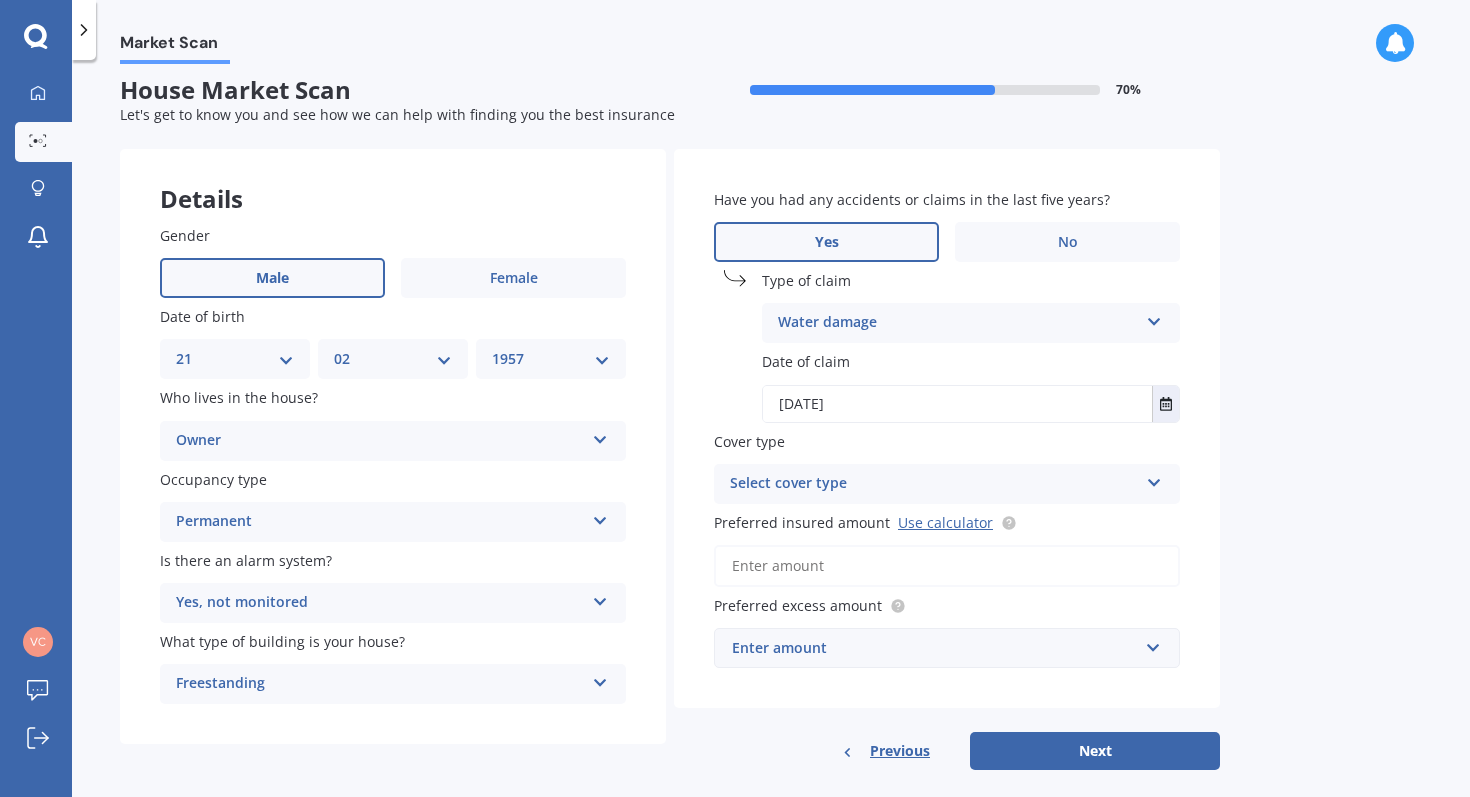 click at bounding box center (1154, 479) 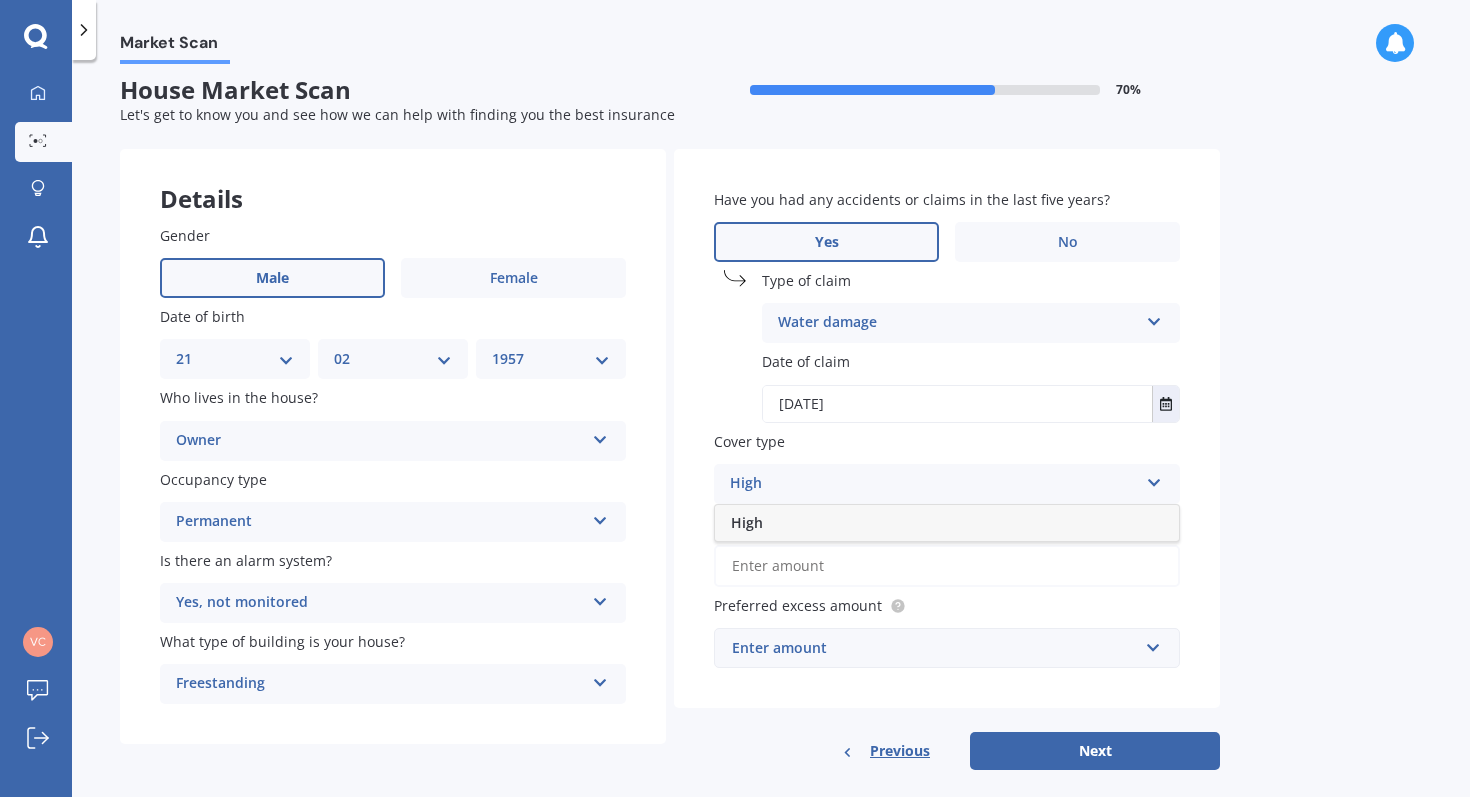click on "High" at bounding box center [947, 523] 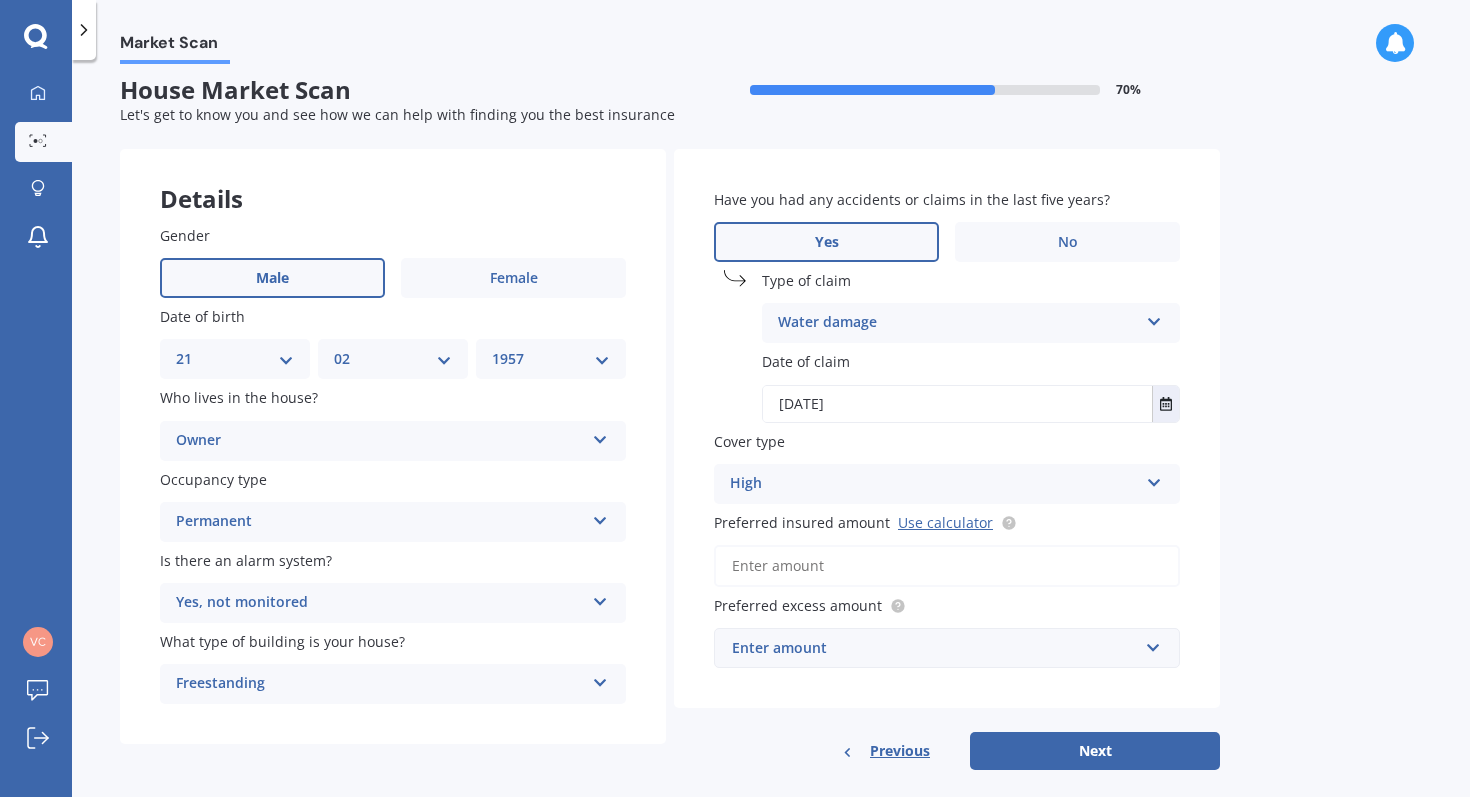 click on "Preferred insured amount Use calculator" at bounding box center (947, 566) 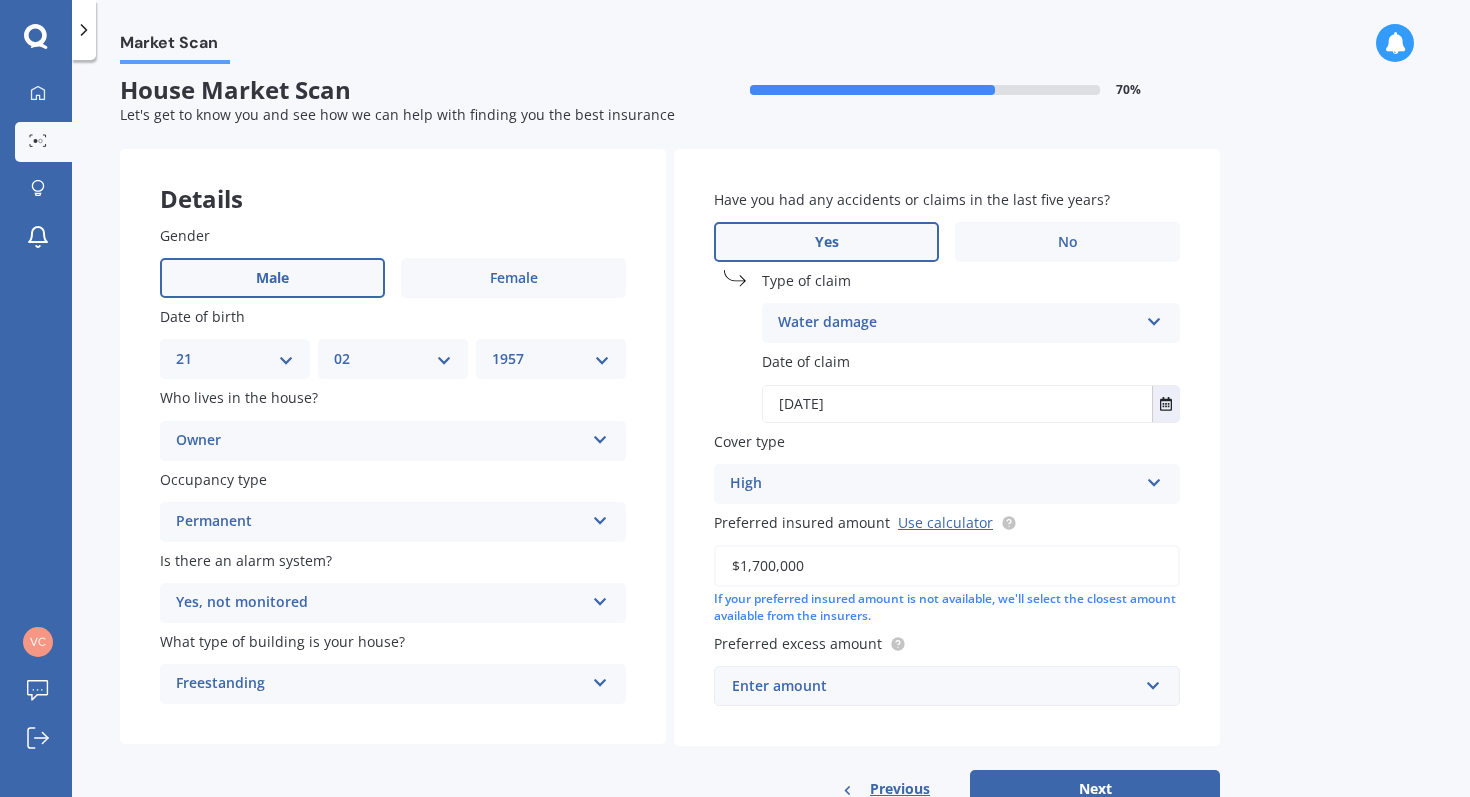 type on "$1,700,000" 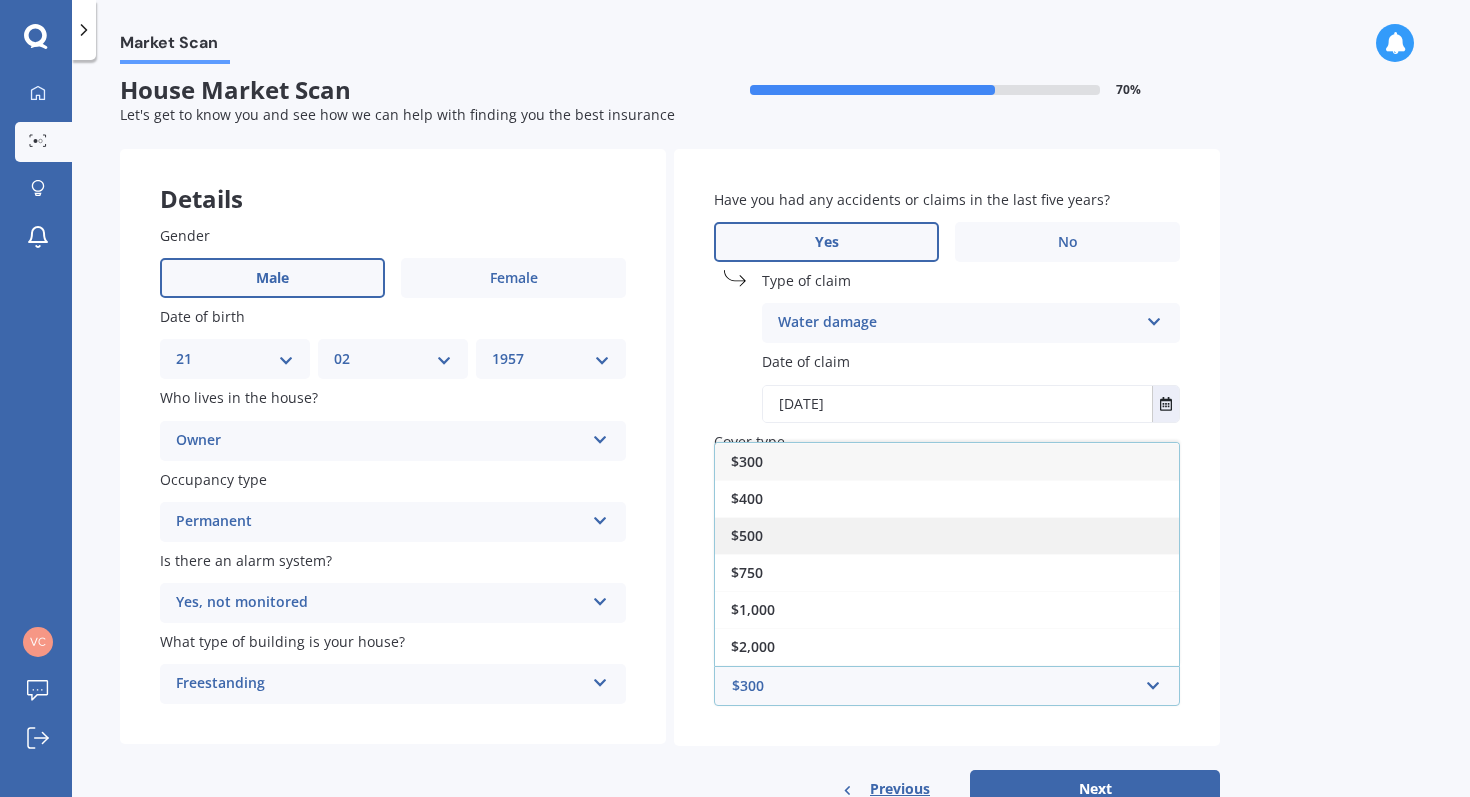 click on "$500" at bounding box center (747, 535) 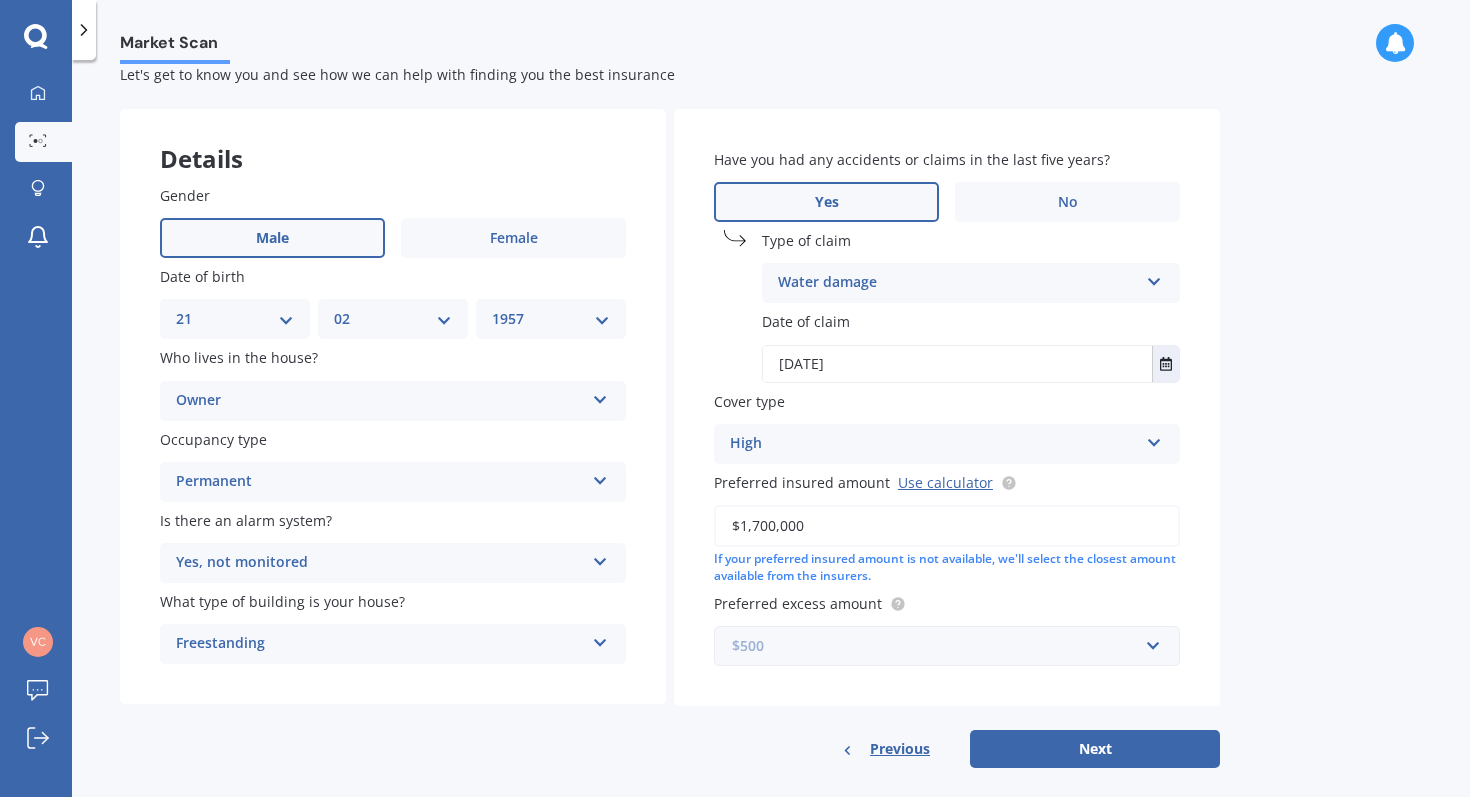 scroll, scrollTop: 78, scrollLeft: 0, axis: vertical 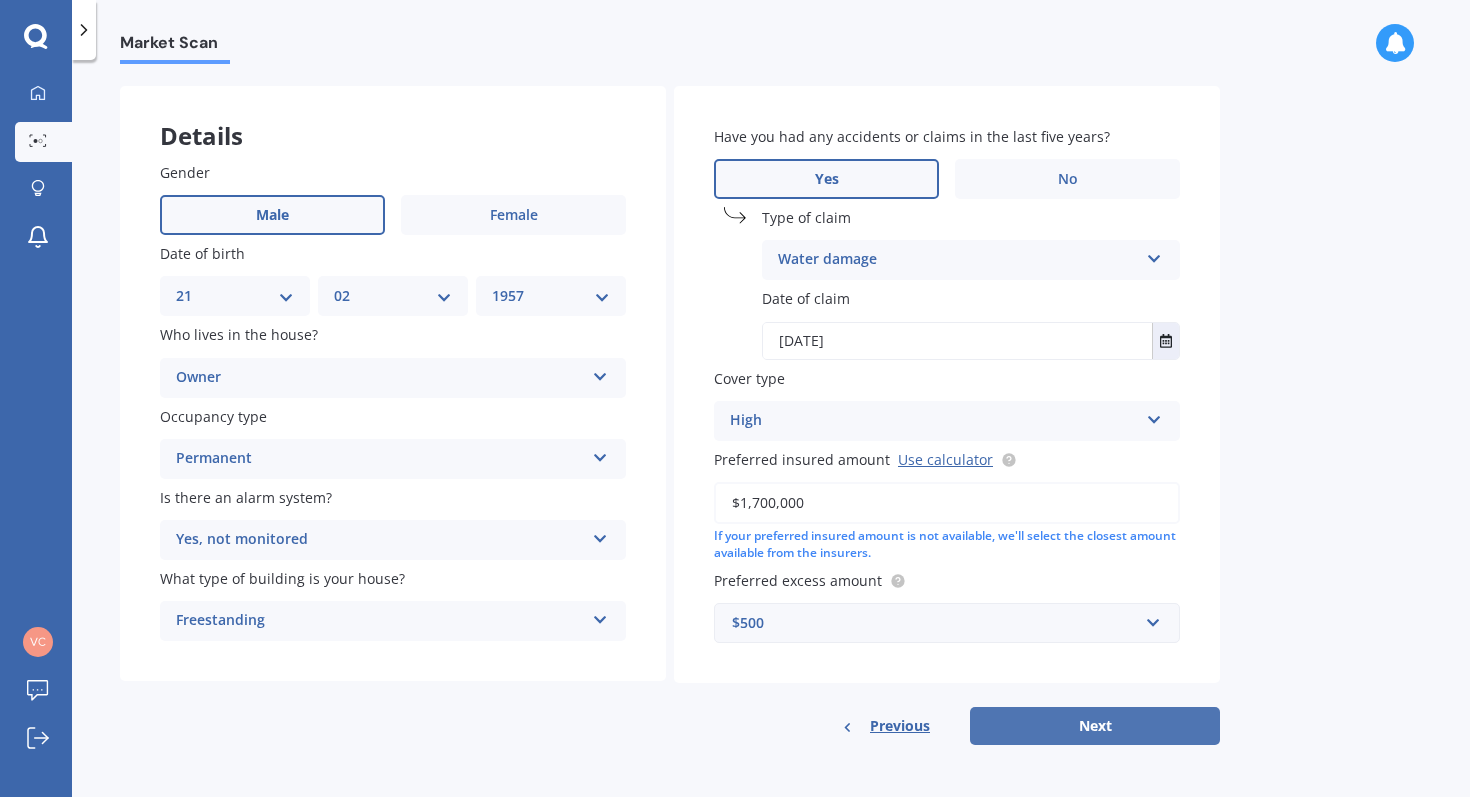click on "Next" at bounding box center [1095, 726] 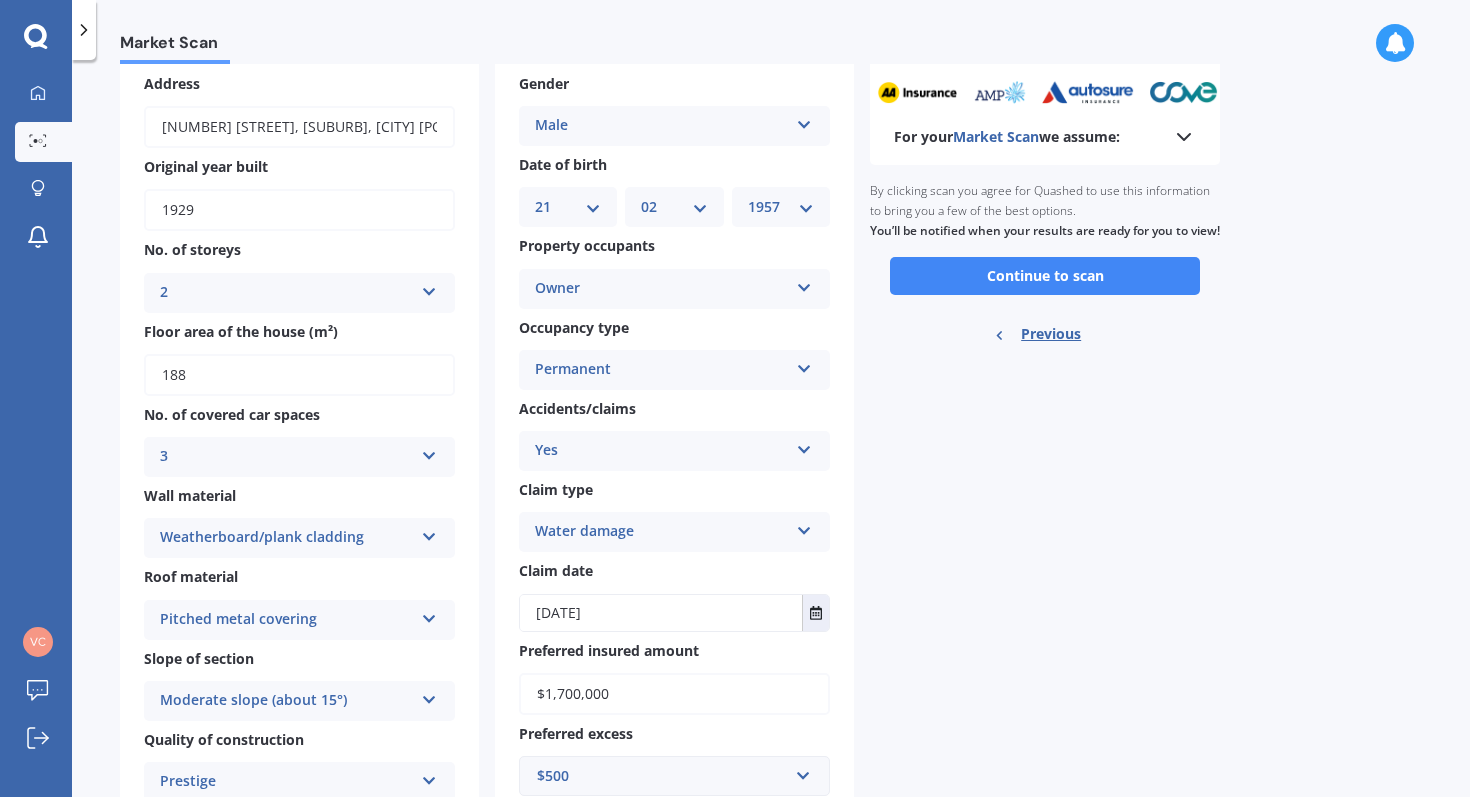scroll, scrollTop: 50, scrollLeft: 0, axis: vertical 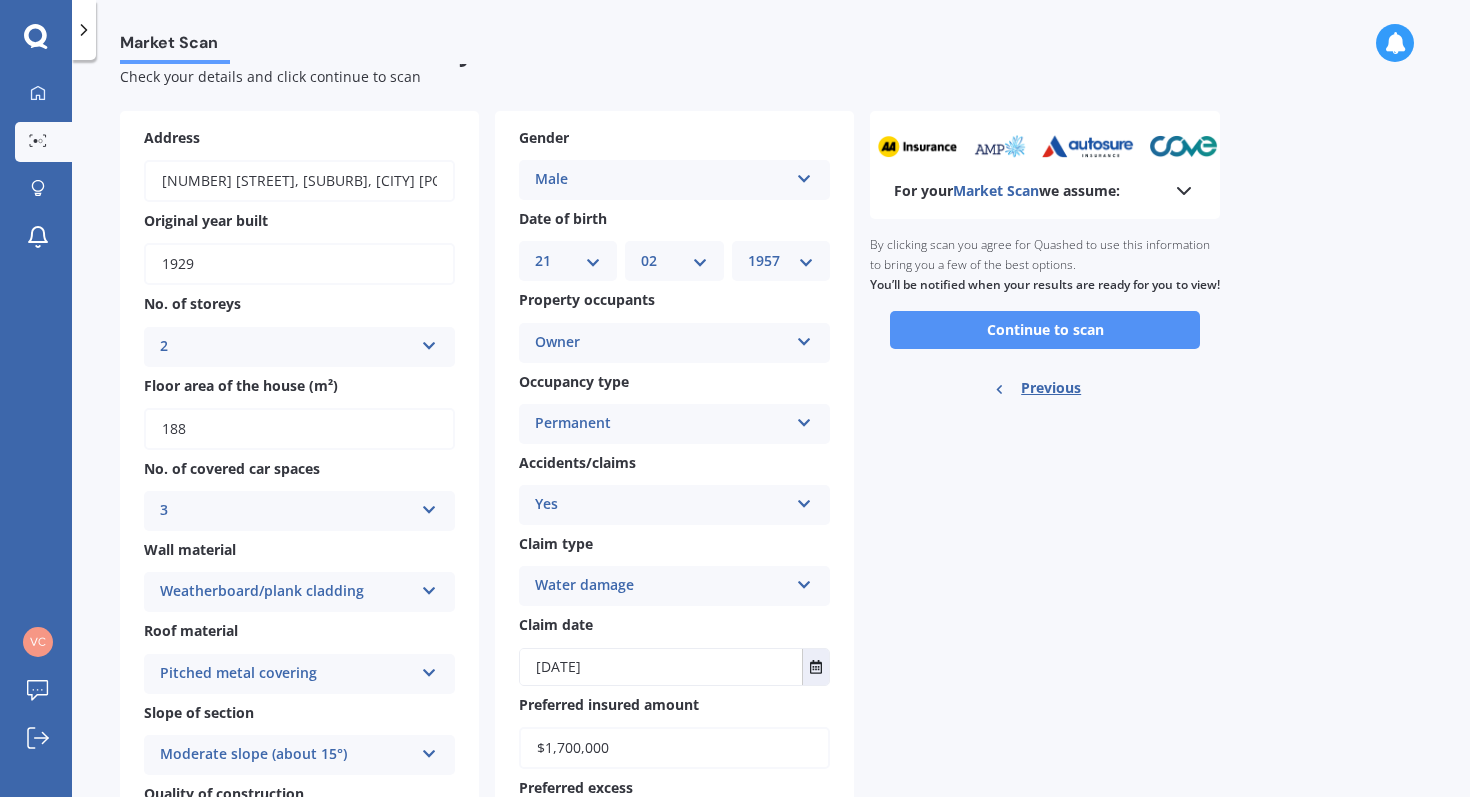 click on "Continue to scan" at bounding box center (1045, 330) 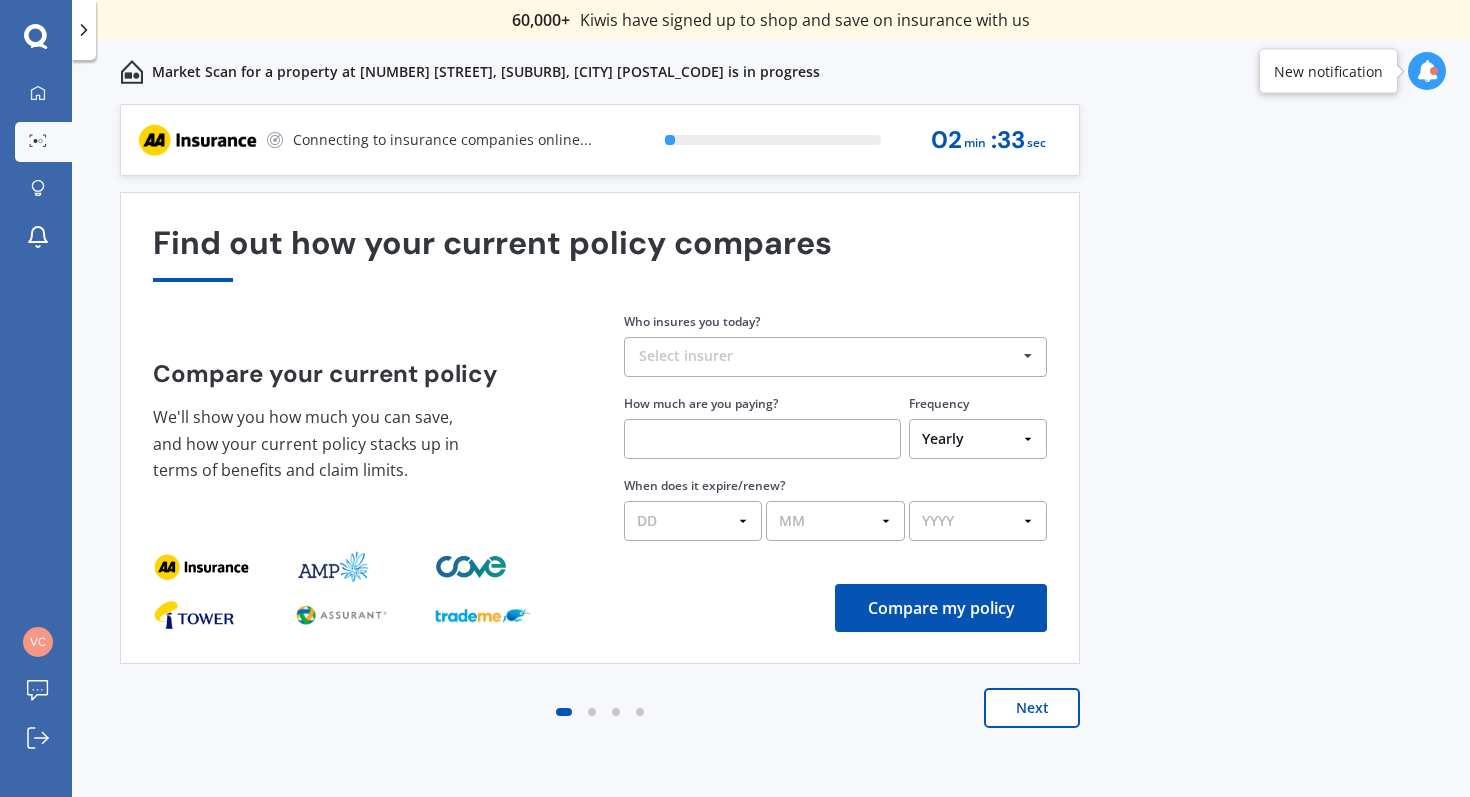 scroll, scrollTop: 0, scrollLeft: 0, axis: both 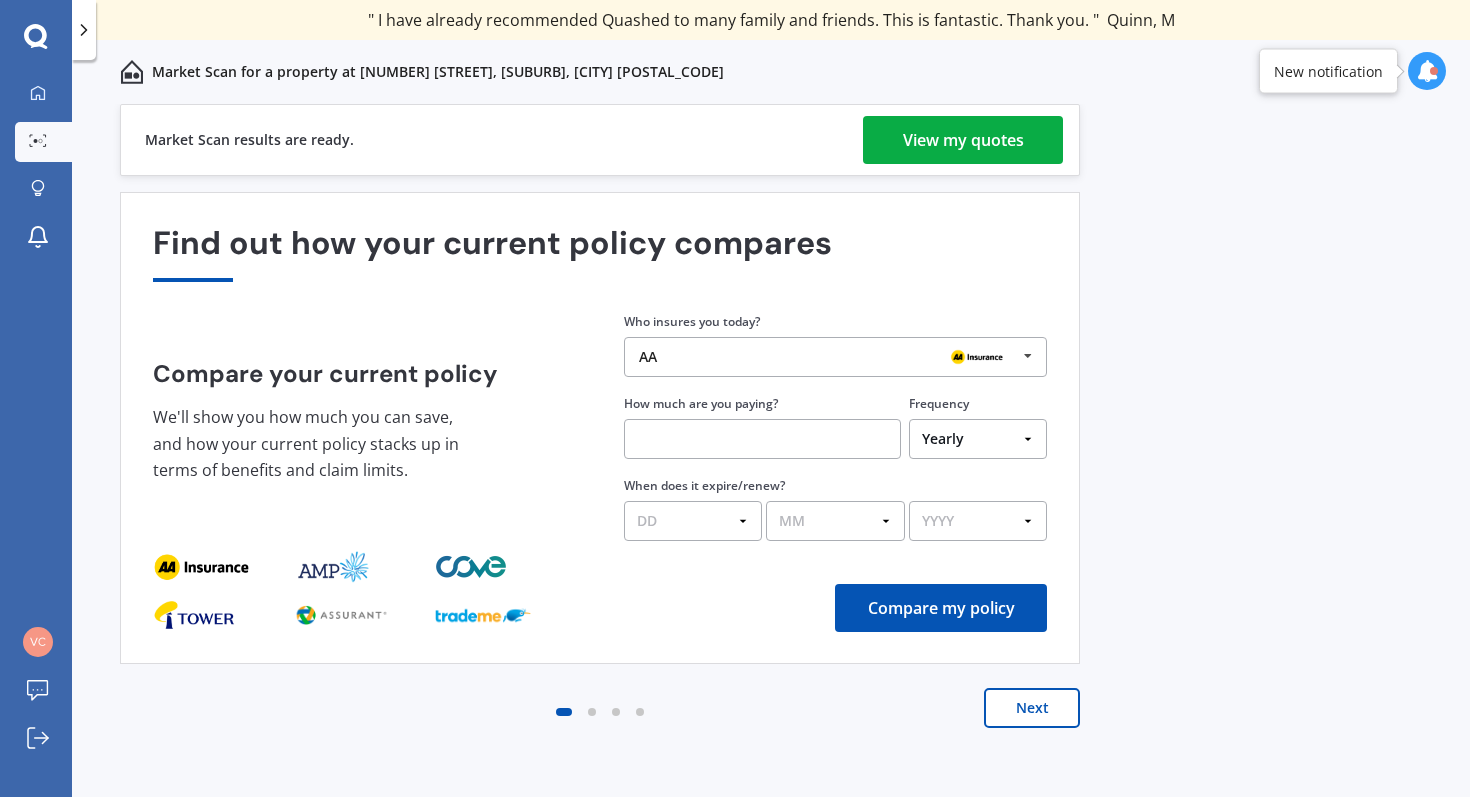 click on "View my quotes" at bounding box center (963, 140) 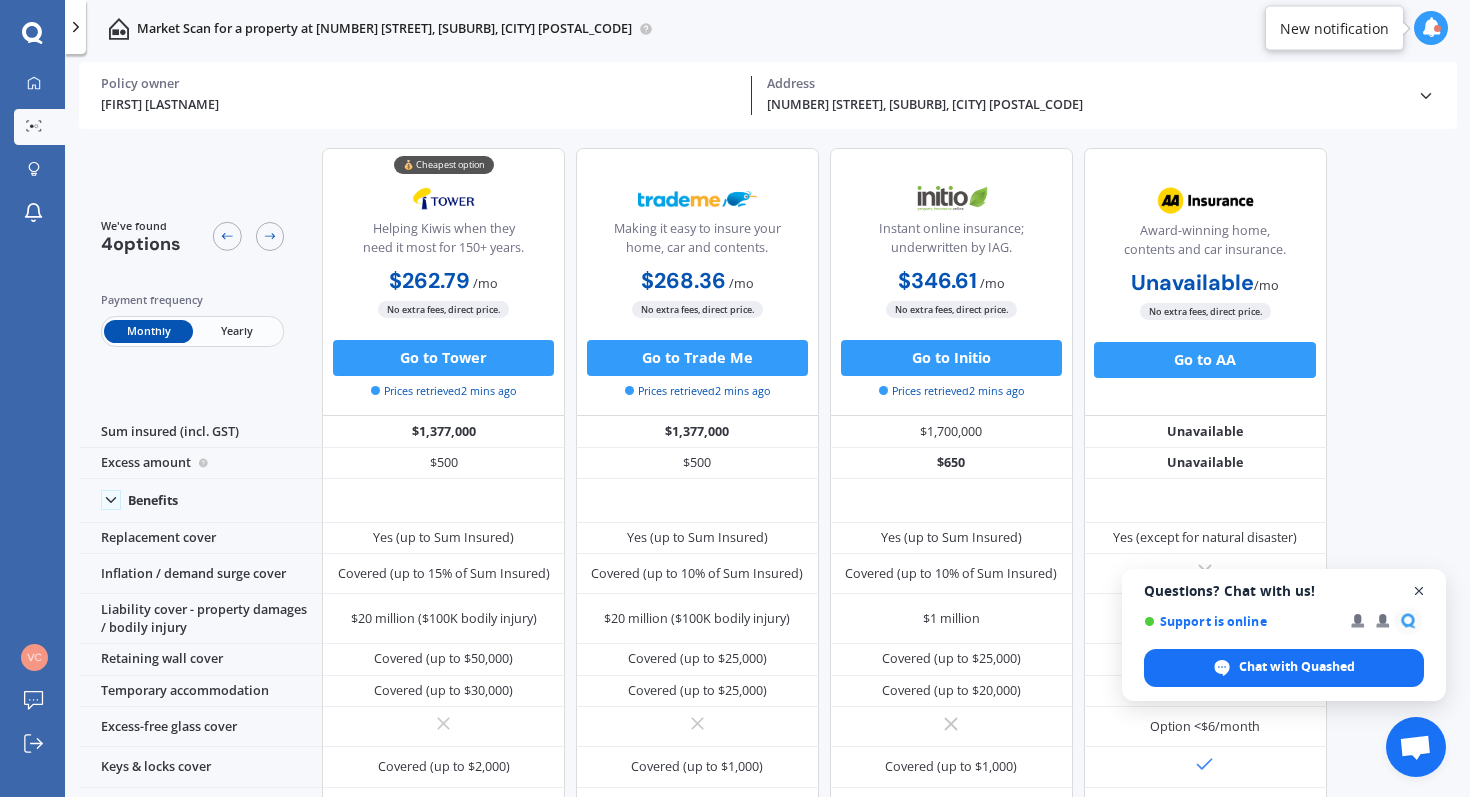 click at bounding box center (1419, 591) 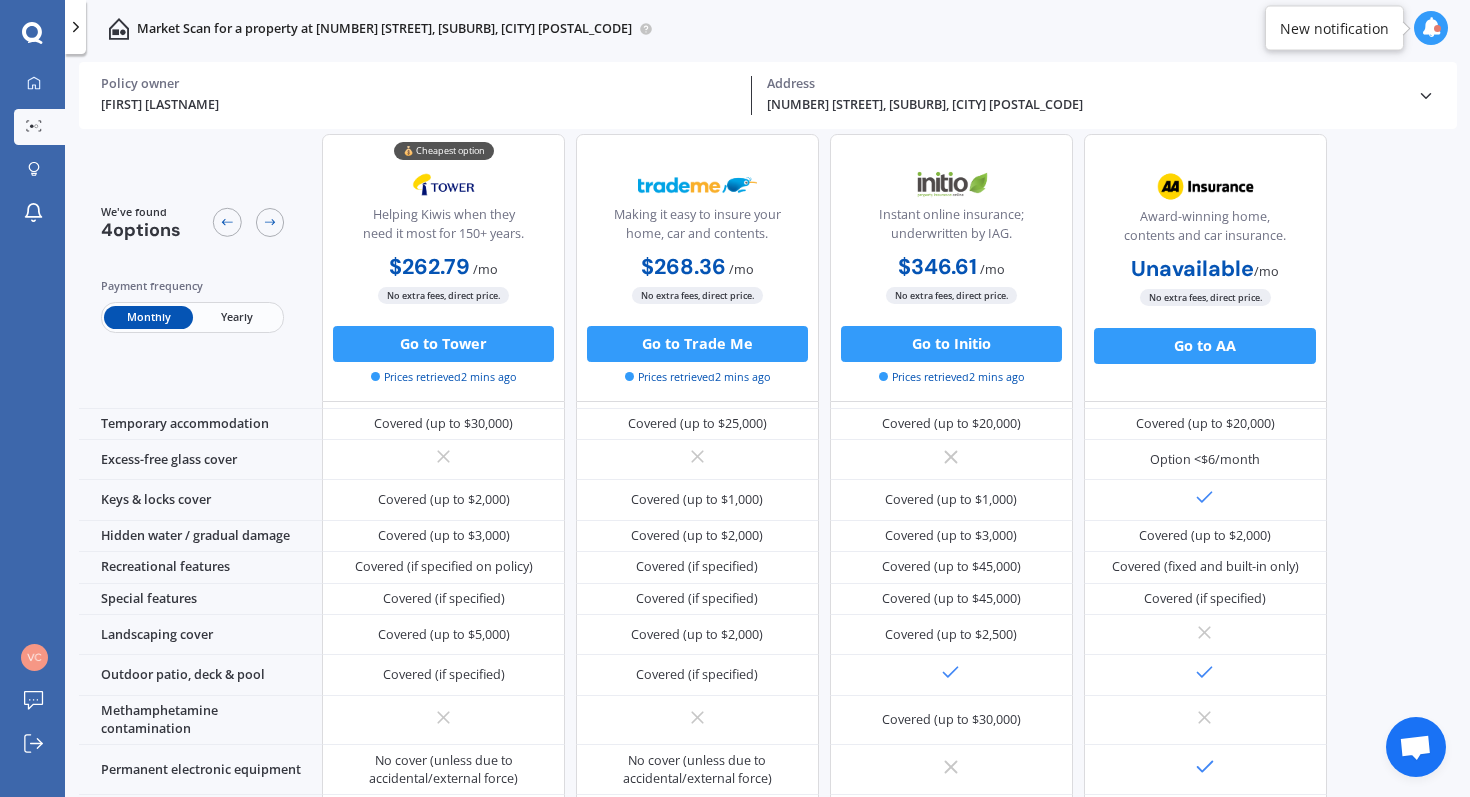 scroll, scrollTop: 0, scrollLeft: 0, axis: both 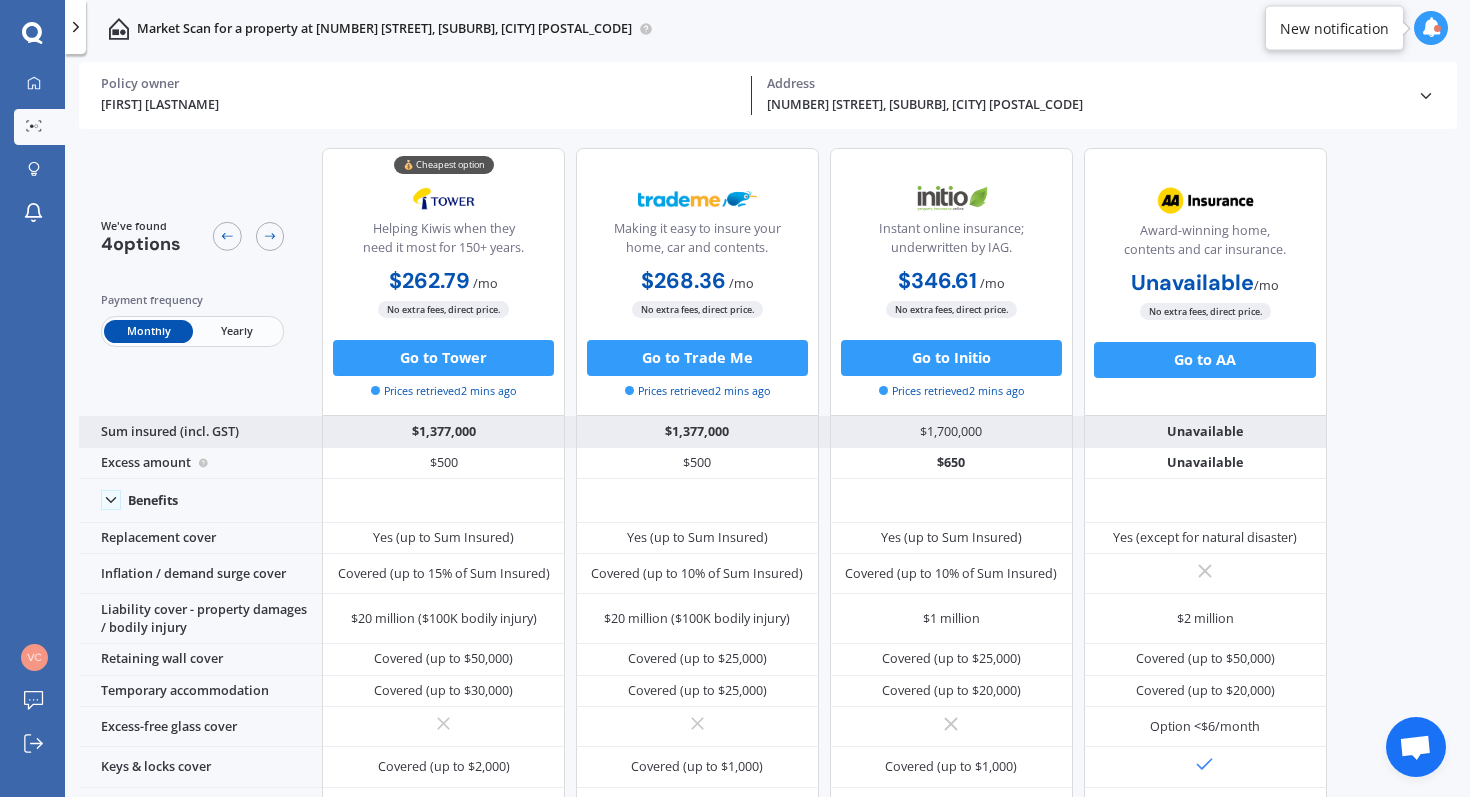 click on "$1,377,000" at bounding box center (443, 432) 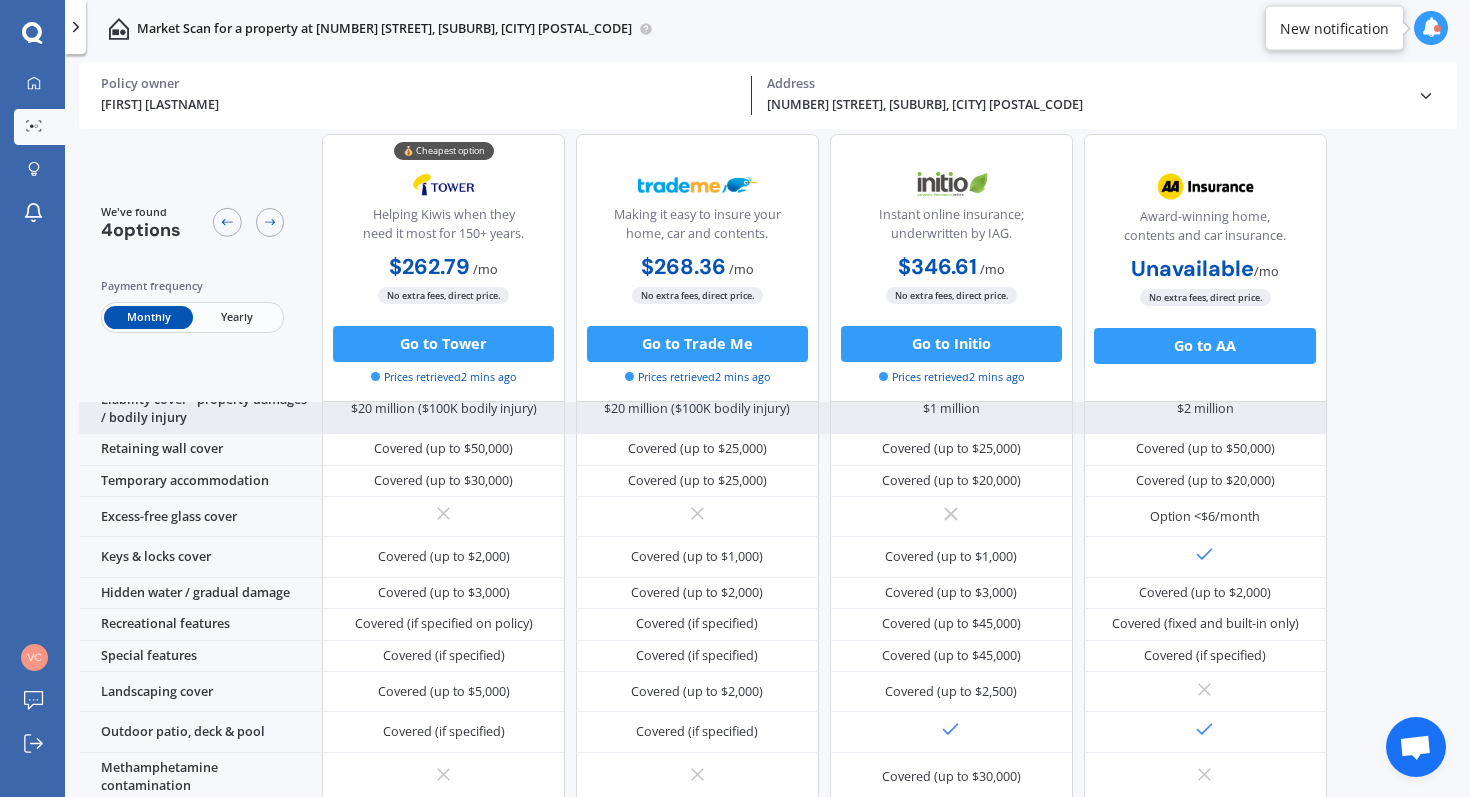 scroll, scrollTop: 264, scrollLeft: 0, axis: vertical 